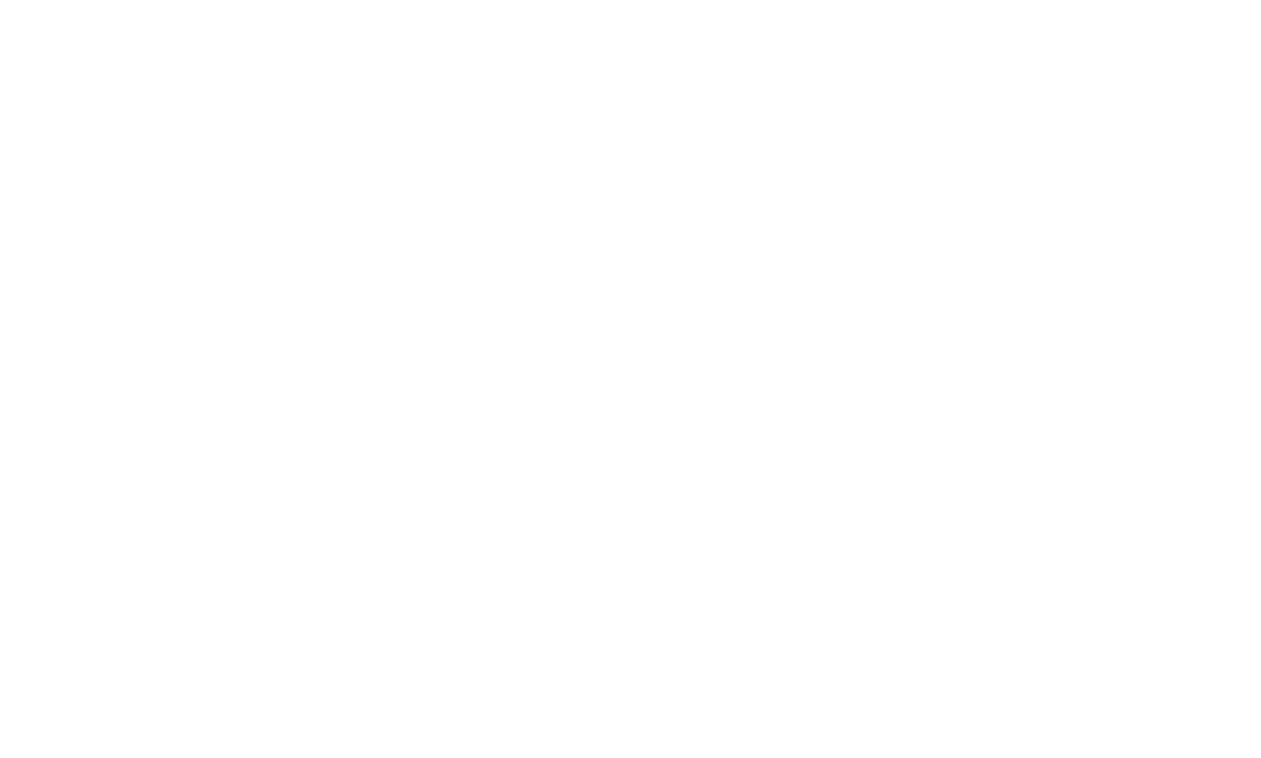scroll, scrollTop: 0, scrollLeft: 0, axis: both 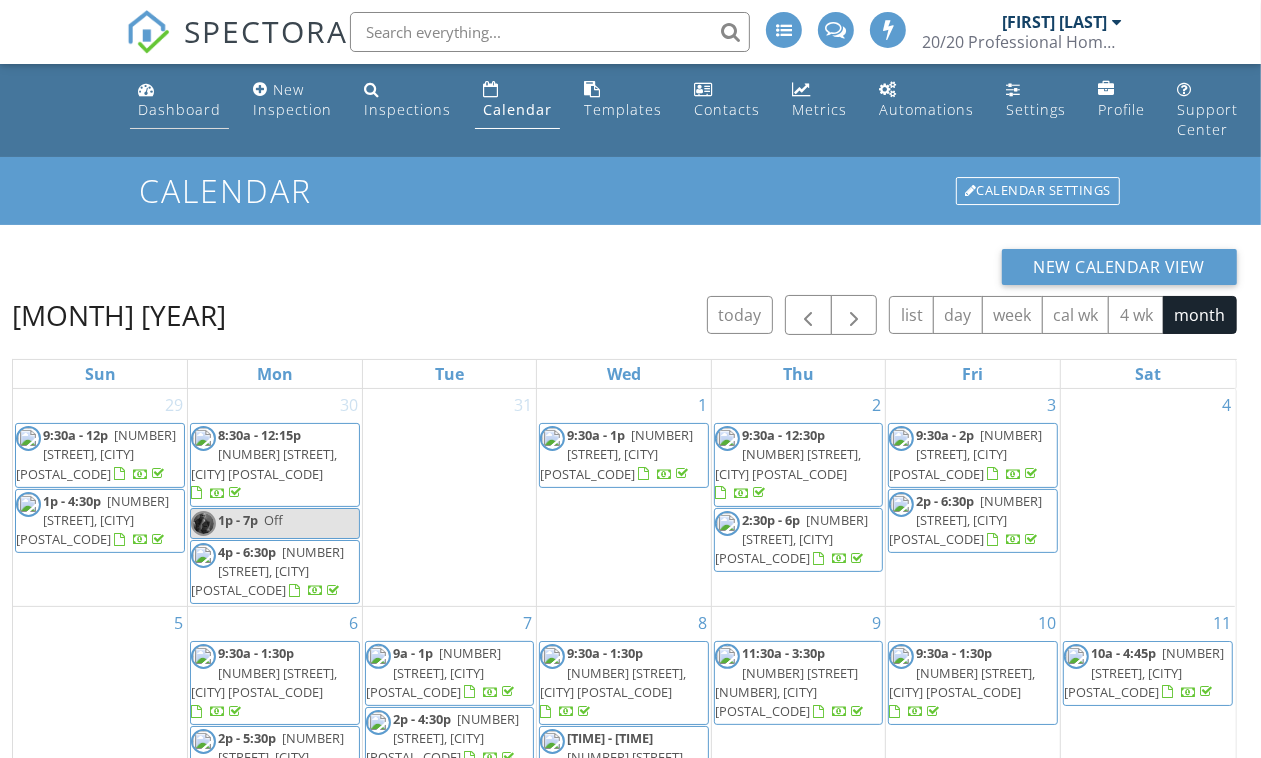 click on "Dashboard" at bounding box center (179, 109) 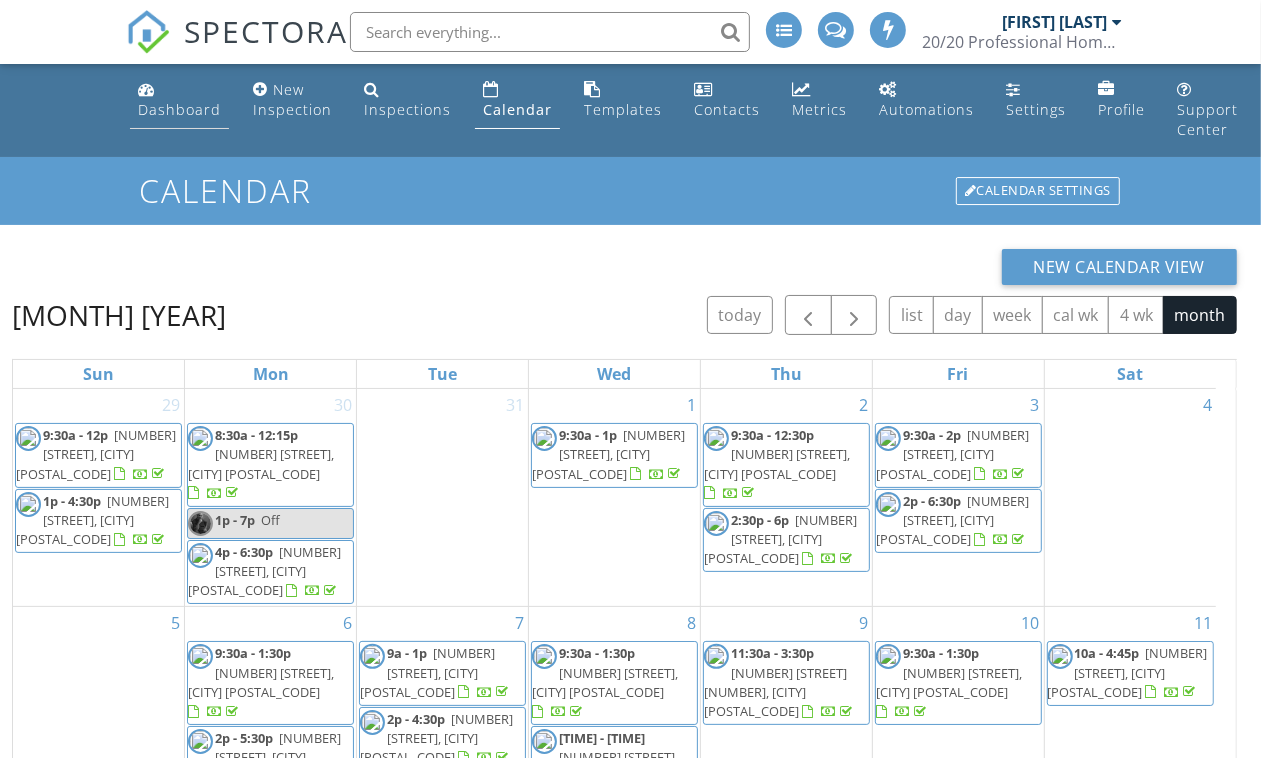click on "Dashboard" at bounding box center [179, 109] 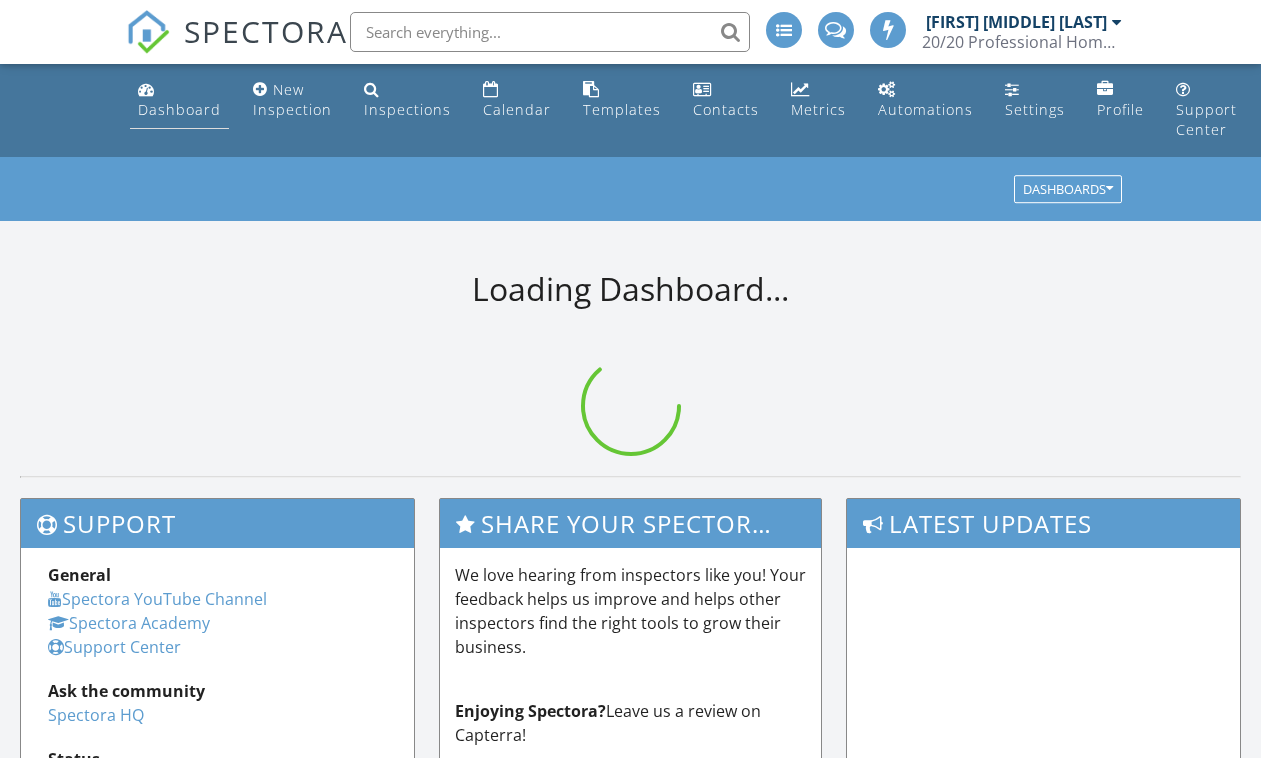 scroll, scrollTop: 0, scrollLeft: 0, axis: both 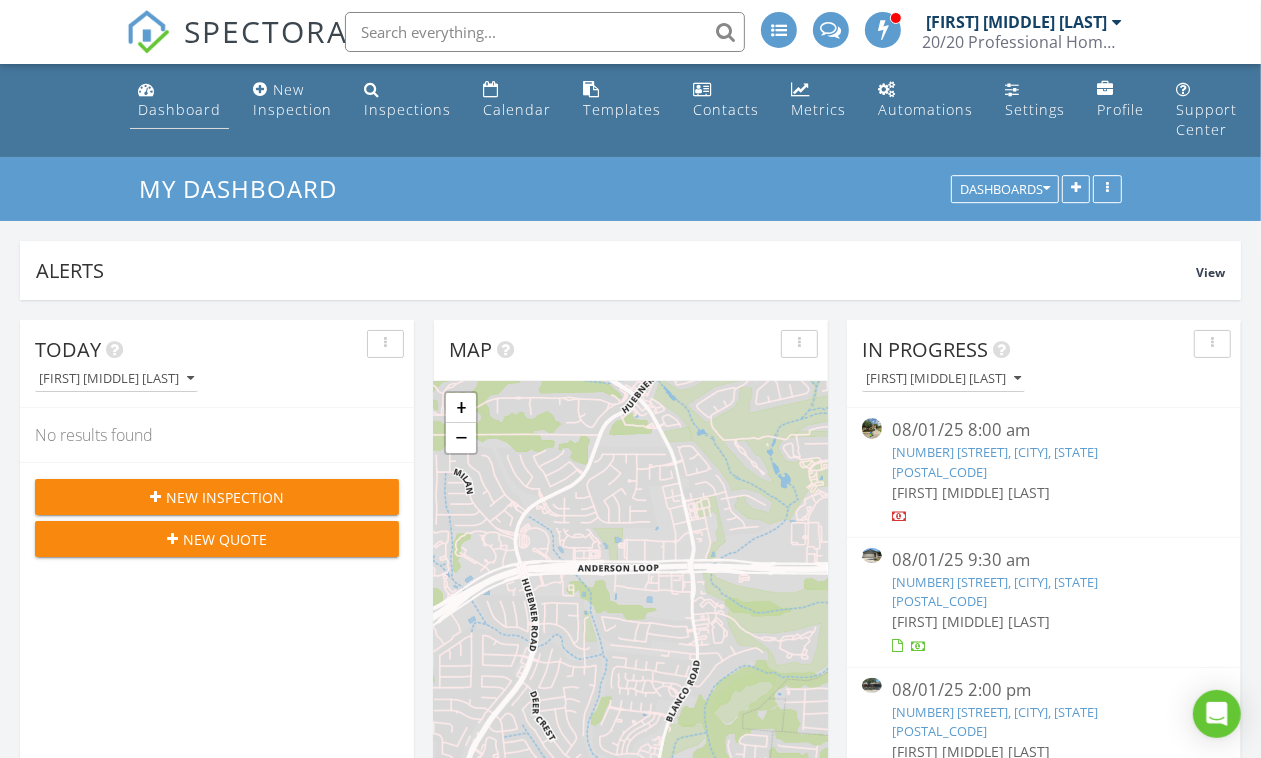 click on "Dashboard" at bounding box center (179, 109) 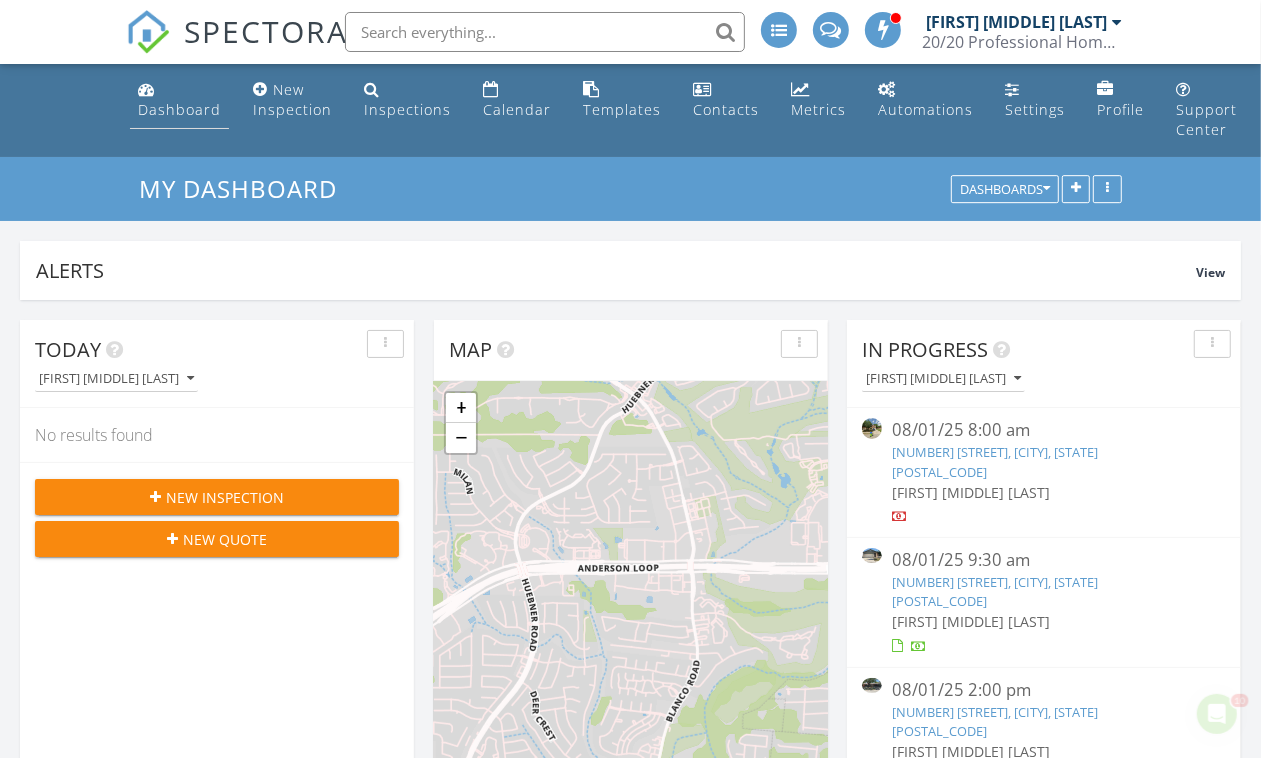 scroll, scrollTop: 0, scrollLeft: 0, axis: both 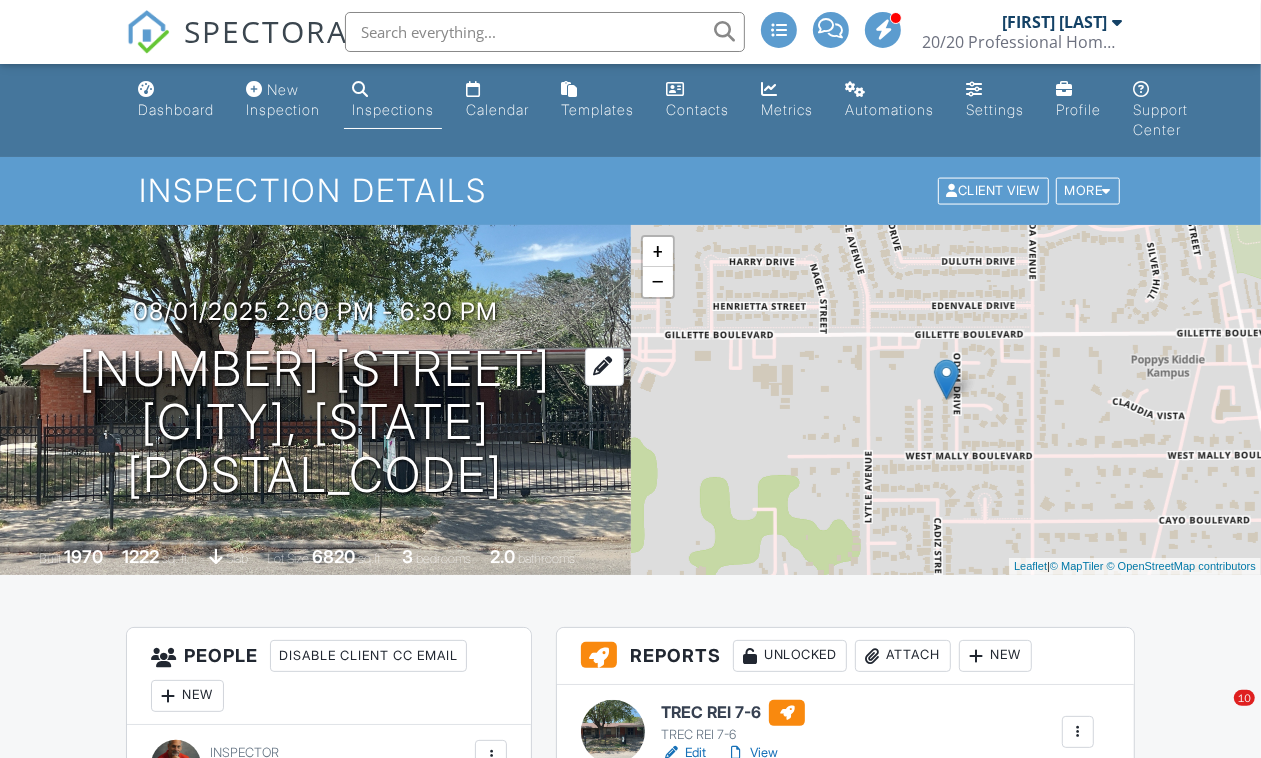 click on "[NUMBER] [STREET]
[CITY], [STATE] [POSTAL_CODE]" at bounding box center (315, 422) 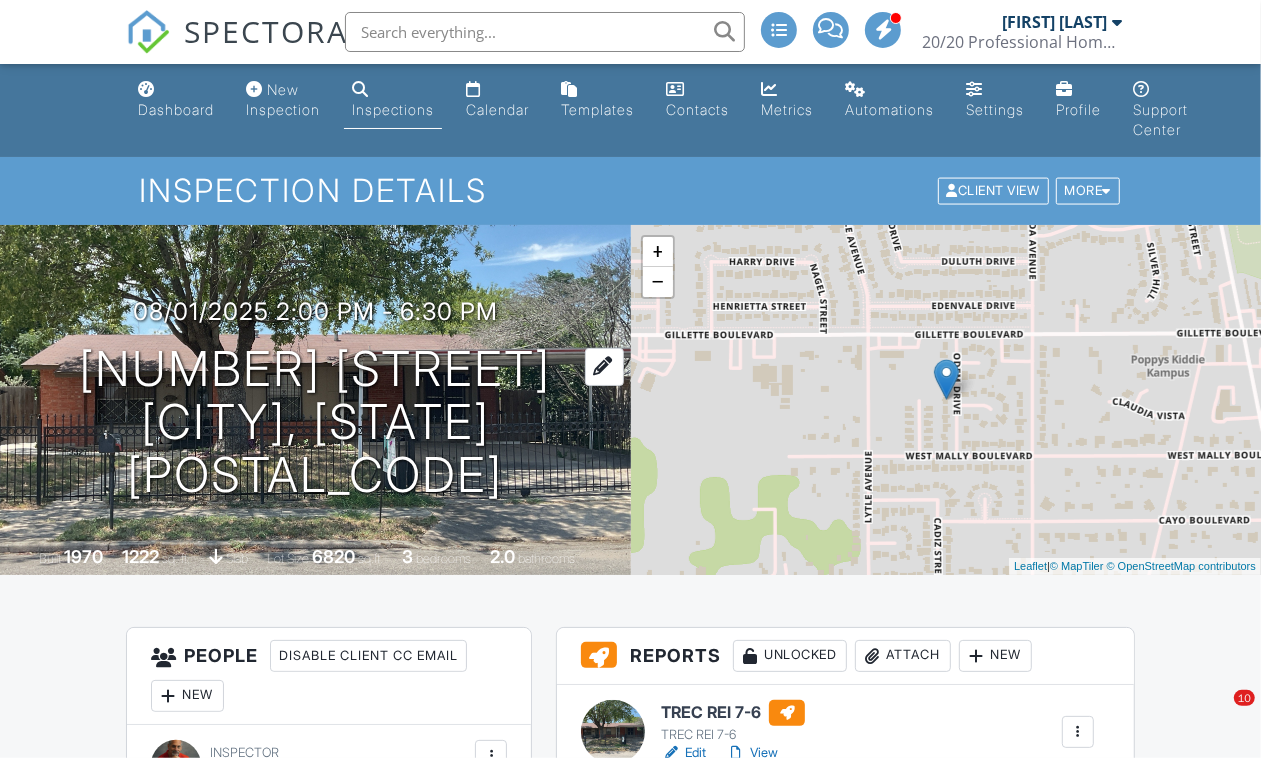 scroll, scrollTop: 0, scrollLeft: 0, axis: both 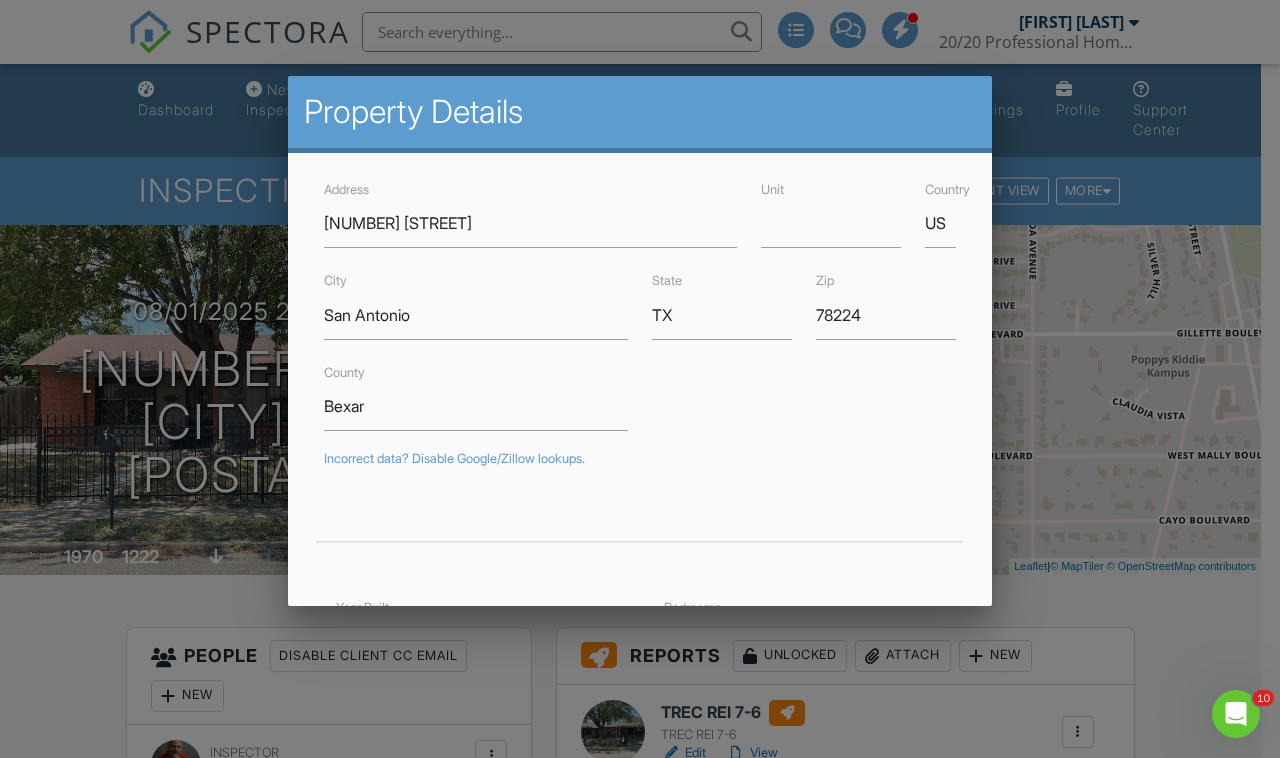 click at bounding box center [640, 374] 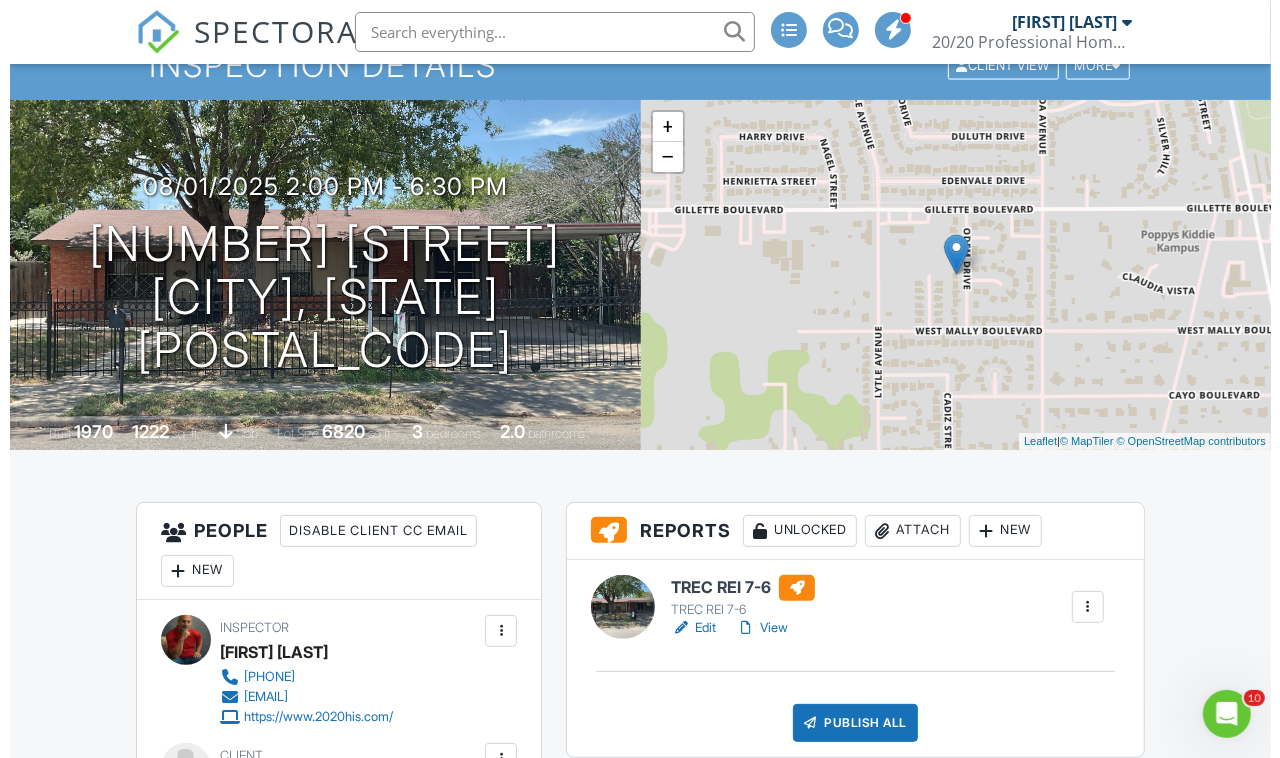 scroll, scrollTop: 750, scrollLeft: 0, axis: vertical 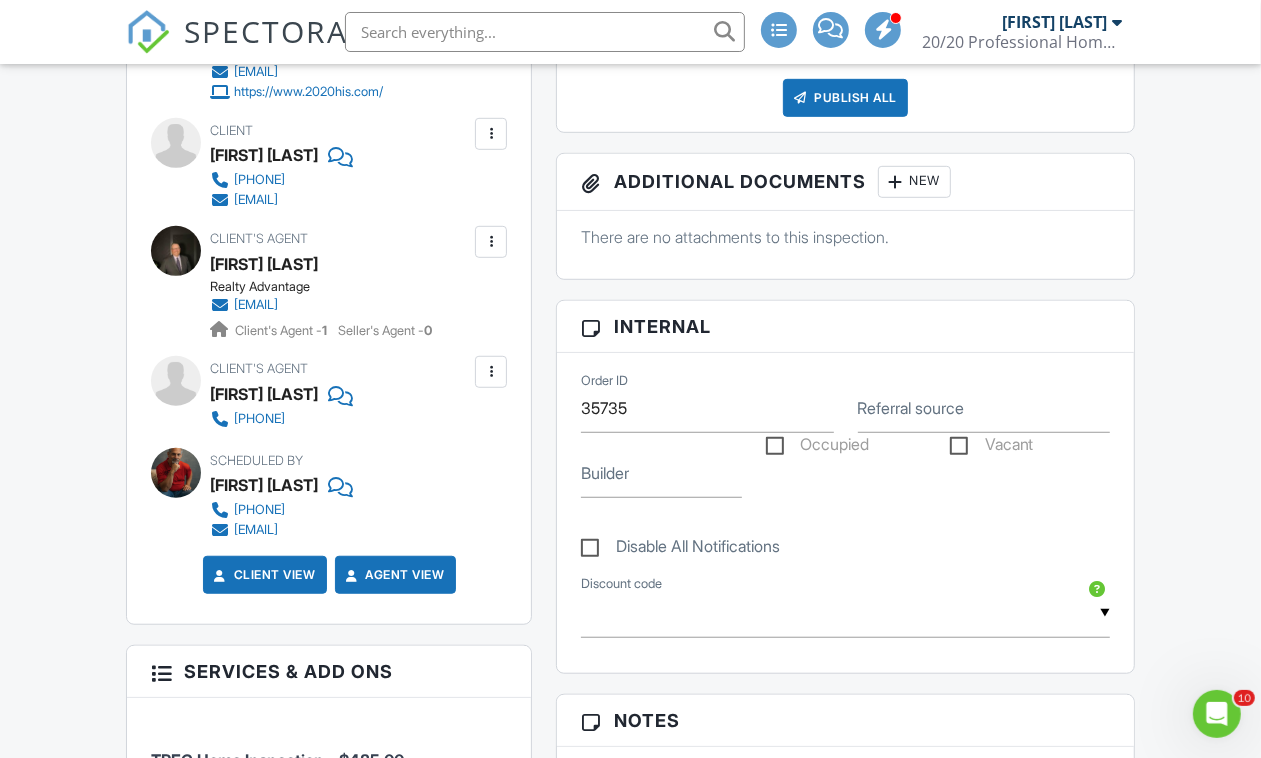 click on "New" at bounding box center [914, 182] 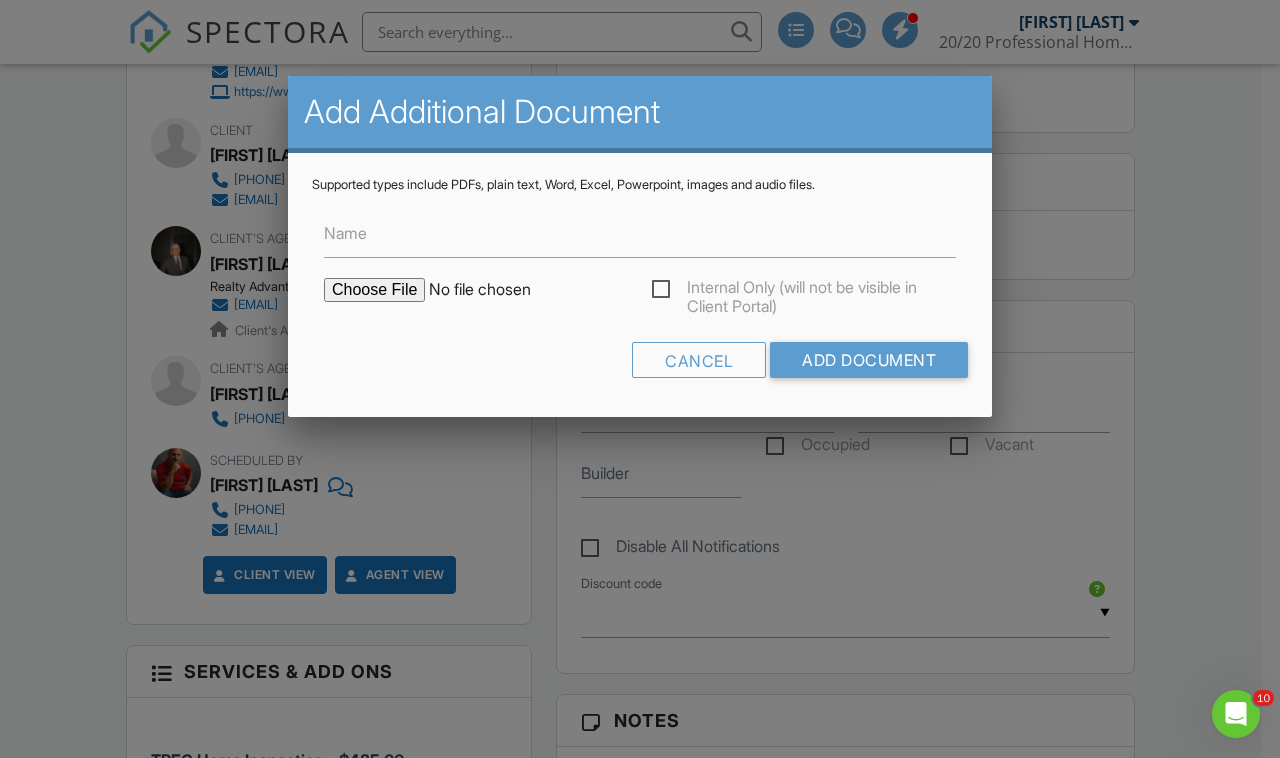click at bounding box center (494, 290) 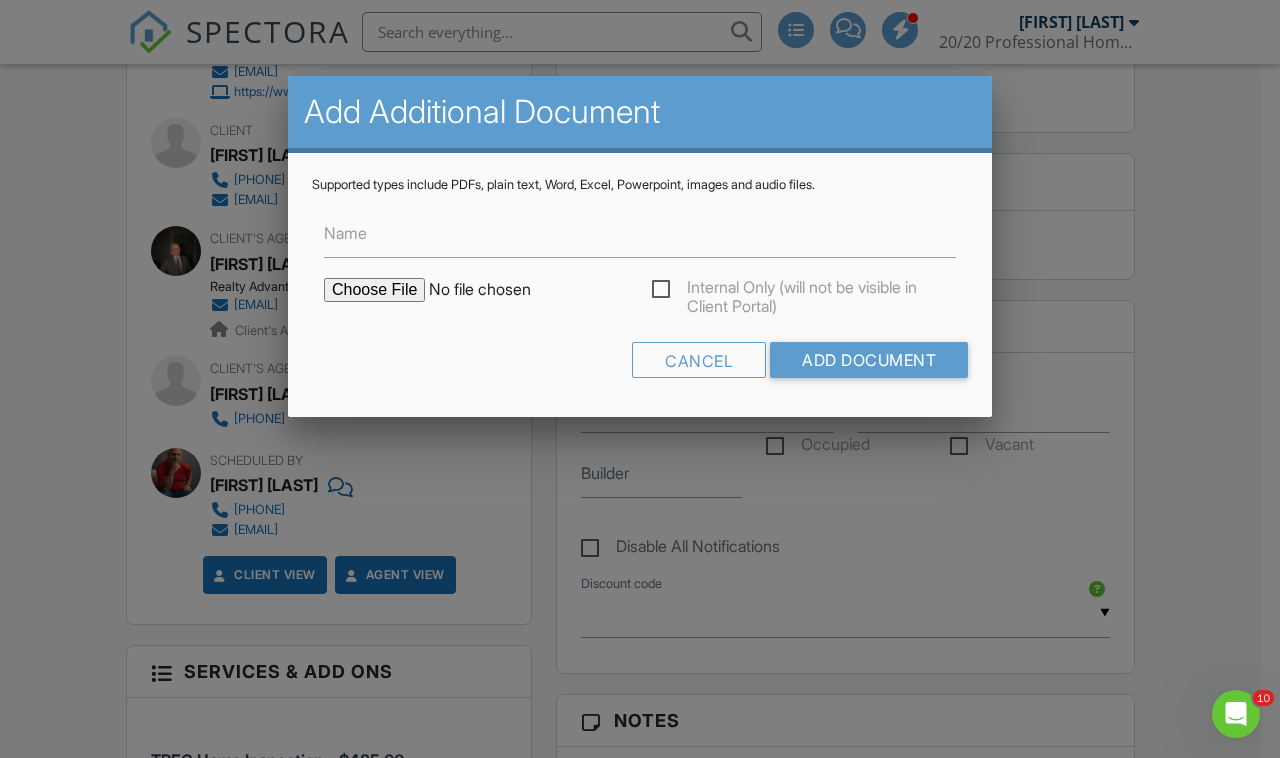 type on "C:\fakepath\2020 HOME MAINTENANCE GUIDE.pdf" 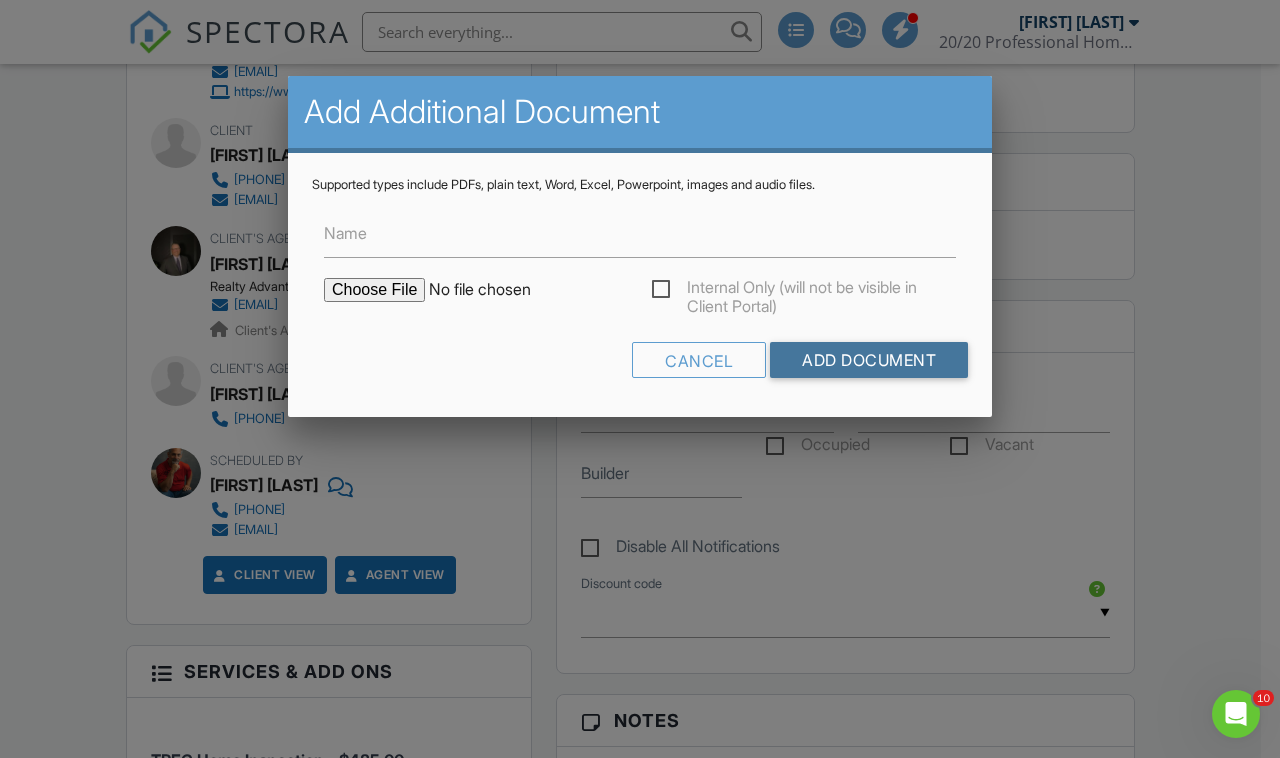 click on "Add Document" at bounding box center (869, 360) 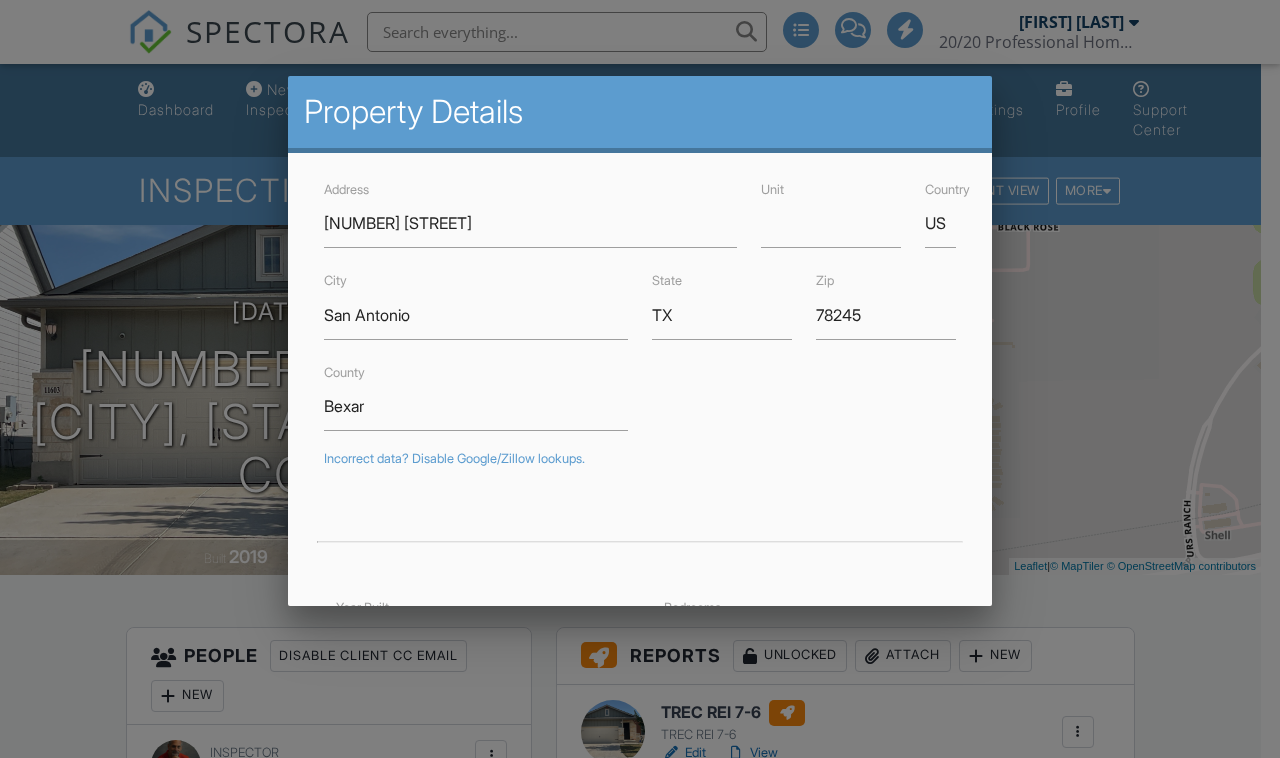 scroll, scrollTop: 0, scrollLeft: 0, axis: both 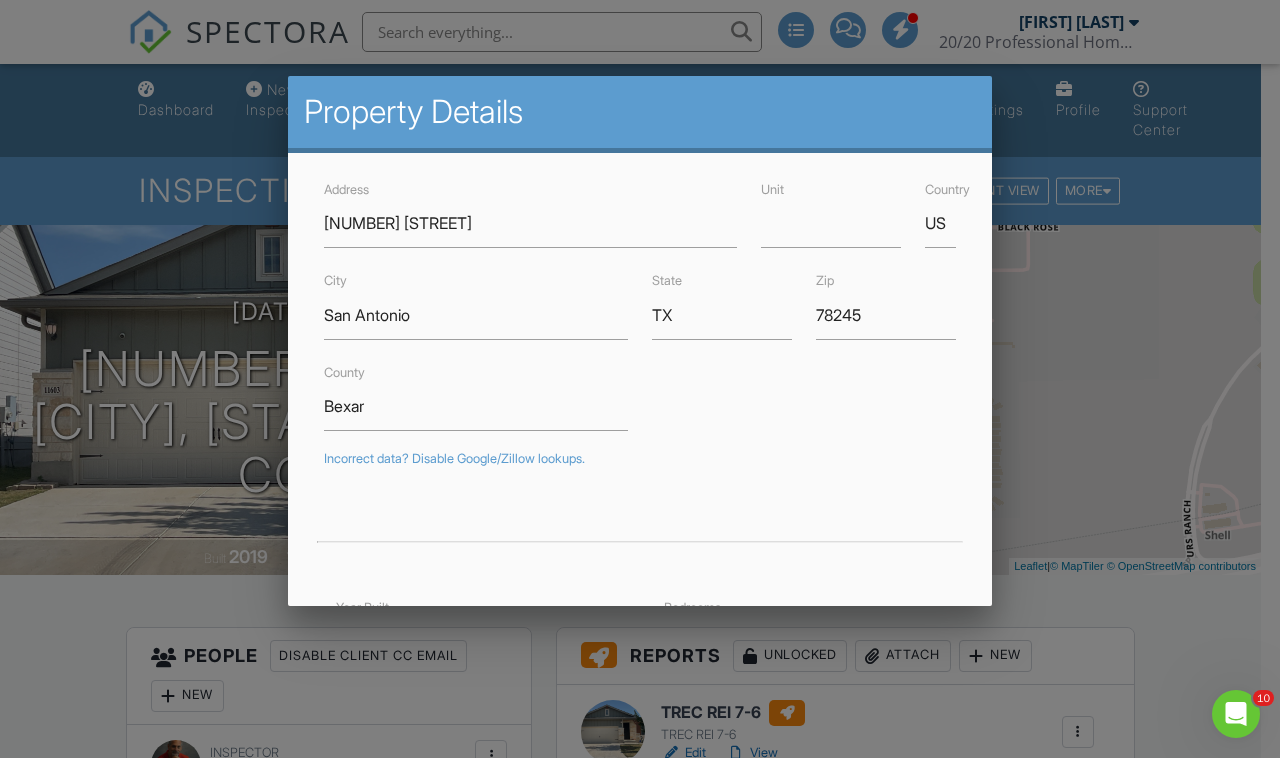 click at bounding box center [640, 374] 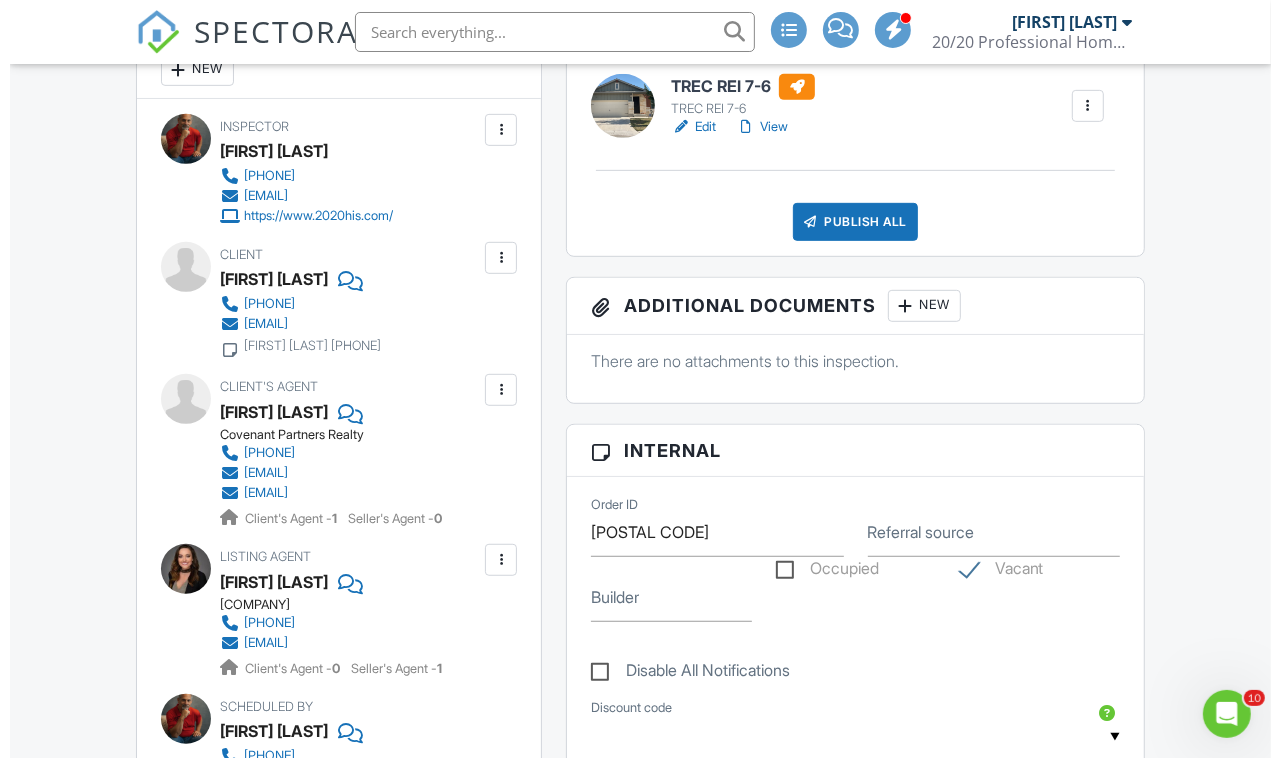 scroll, scrollTop: 625, scrollLeft: 0, axis: vertical 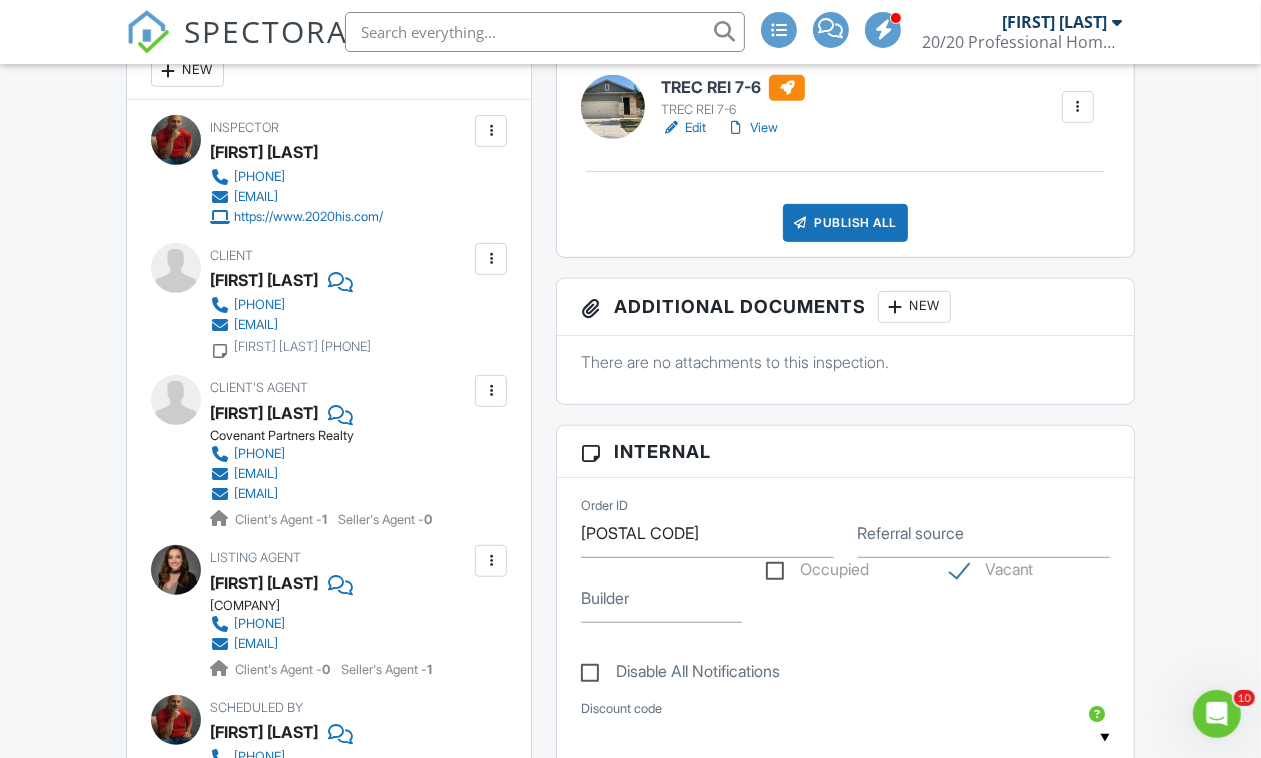 click on "Publish All" at bounding box center (845, 223) 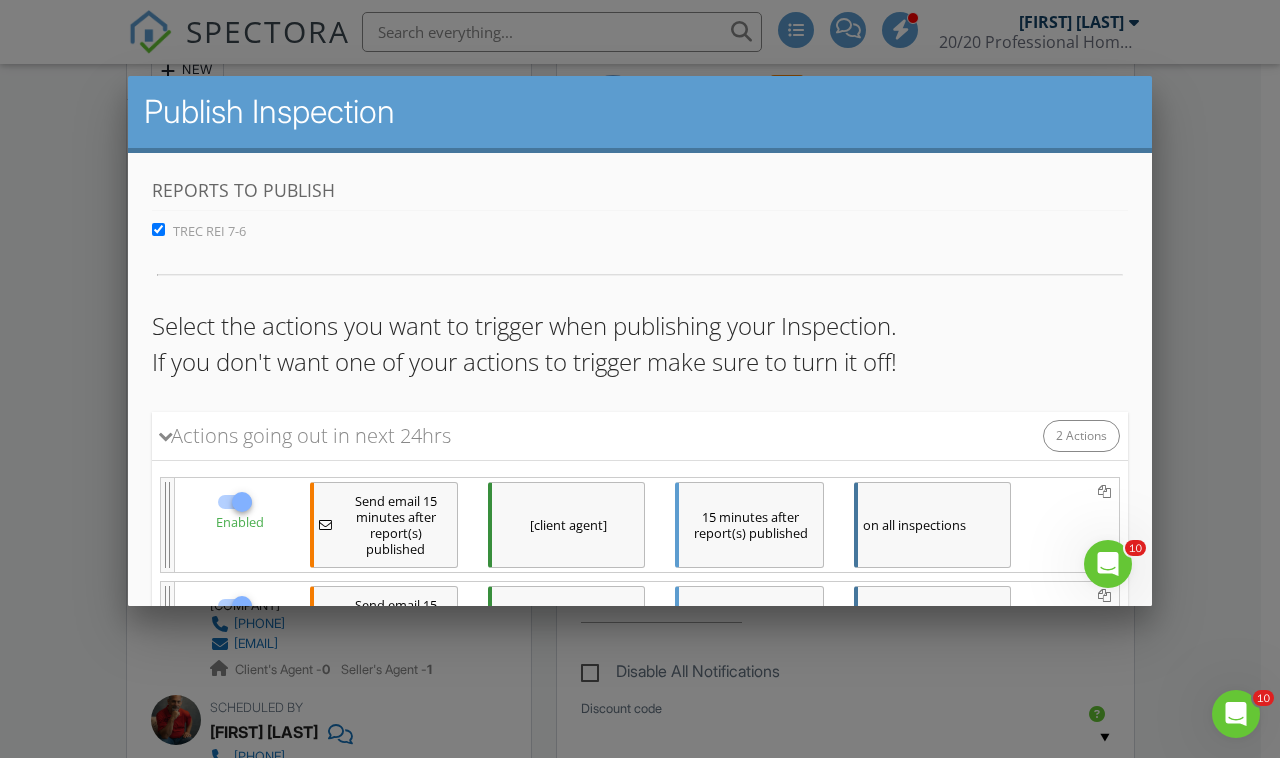 click at bounding box center (640, 374) 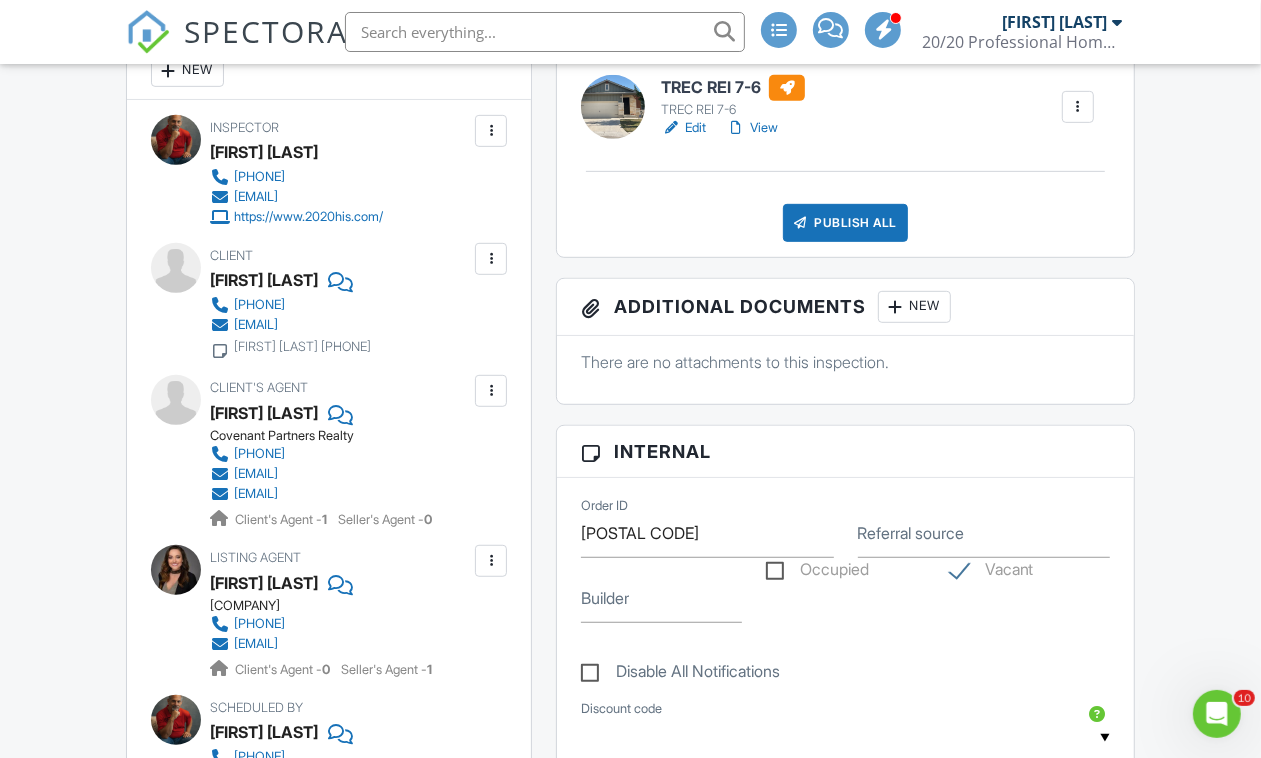 click on "New" at bounding box center (914, 307) 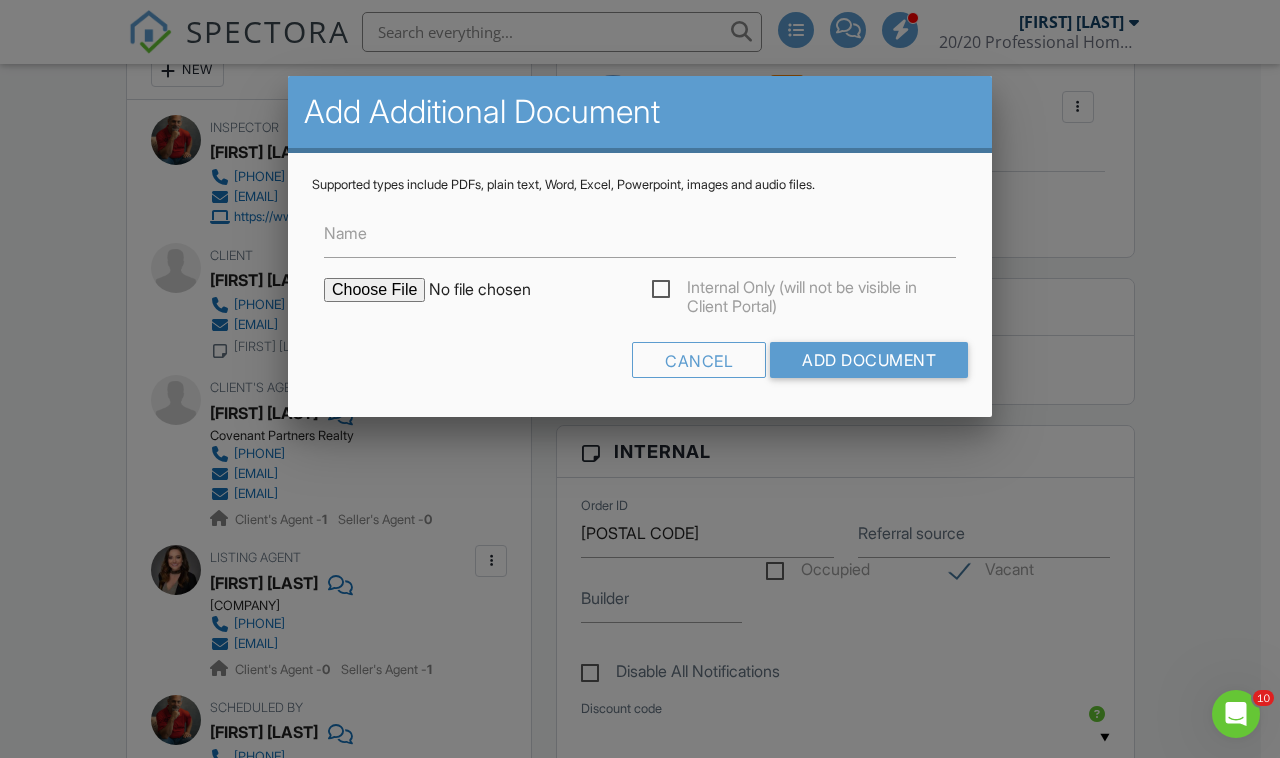 click at bounding box center [494, 290] 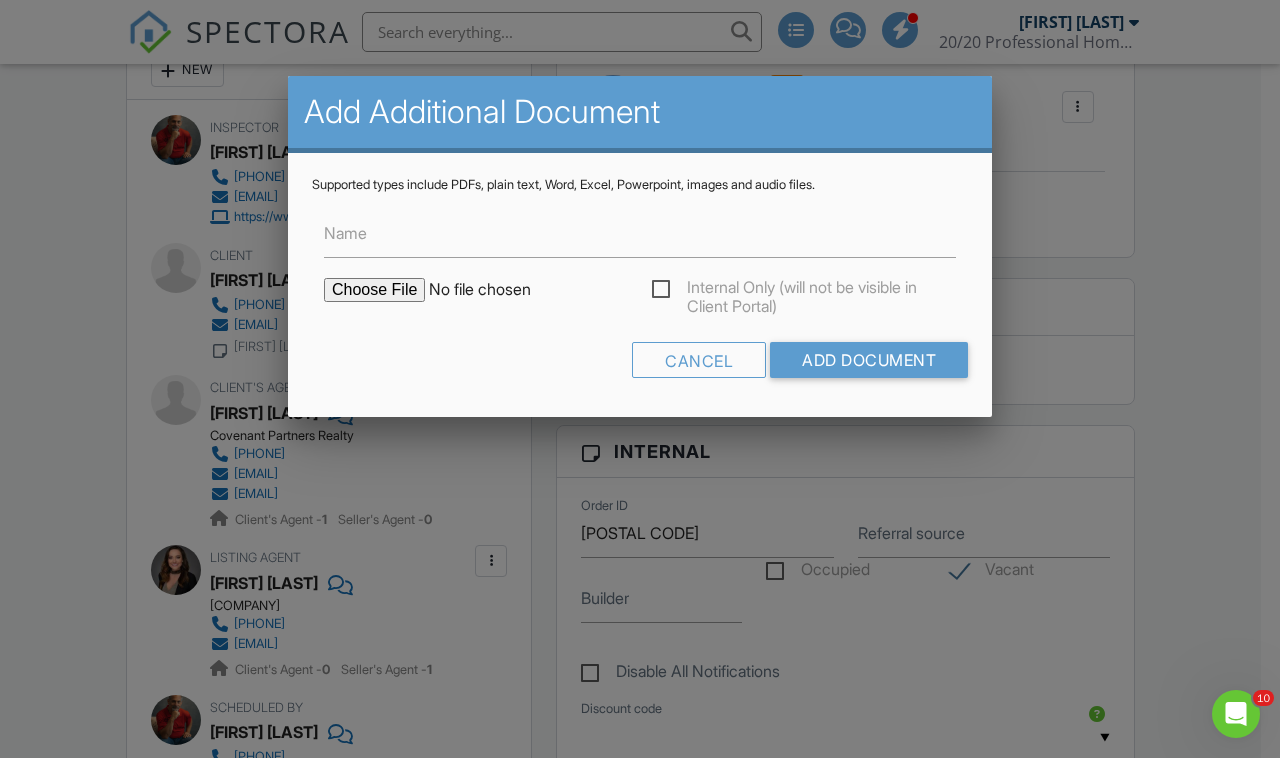 type on "C:\fakepath\2020 HOME MAINTENANCE GUIDE.pdf" 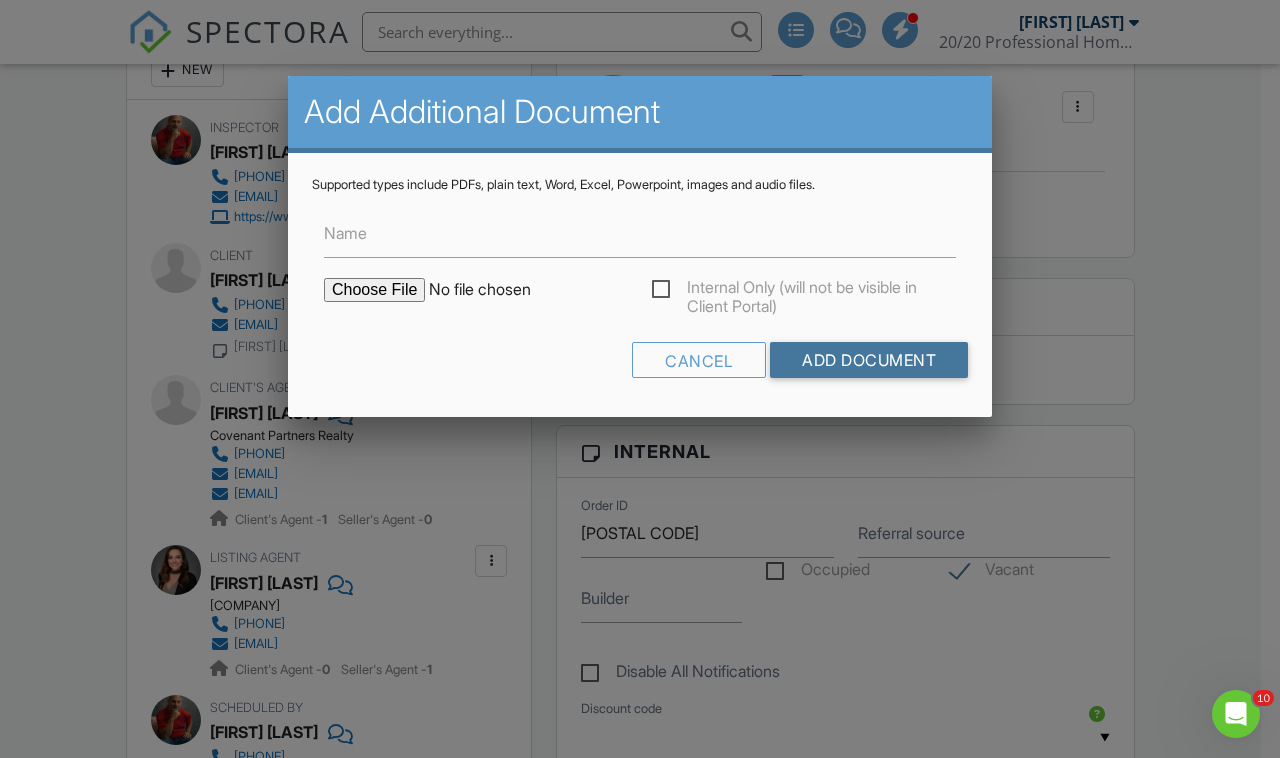 click on "Add Document" at bounding box center [869, 360] 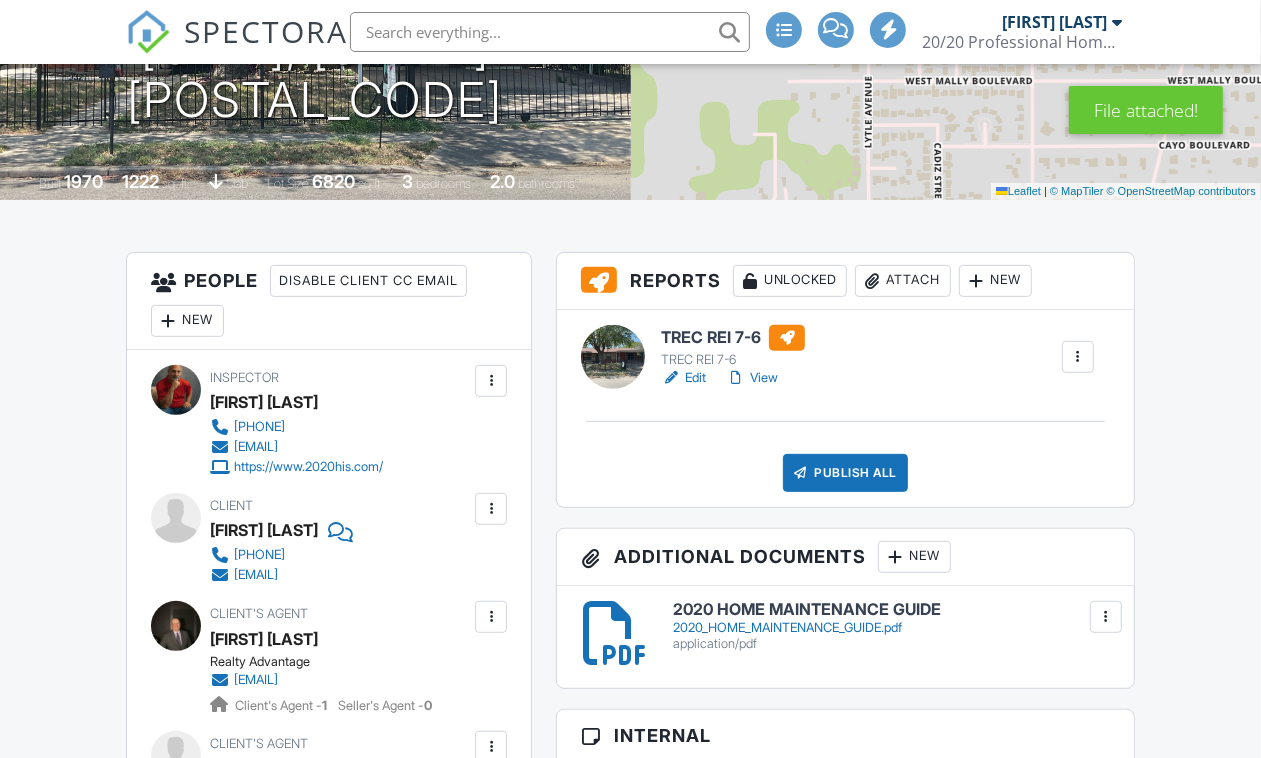 scroll, scrollTop: 0, scrollLeft: 0, axis: both 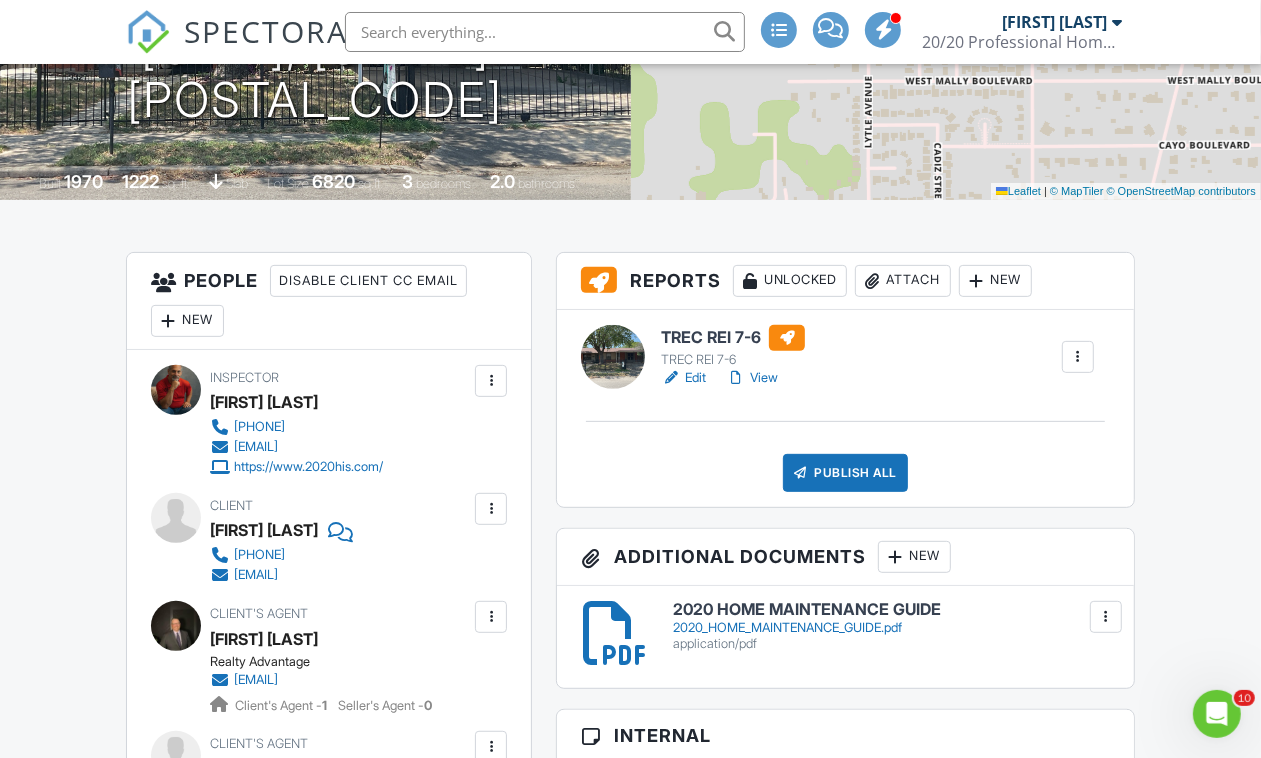 click on "Attach" at bounding box center (903, 281) 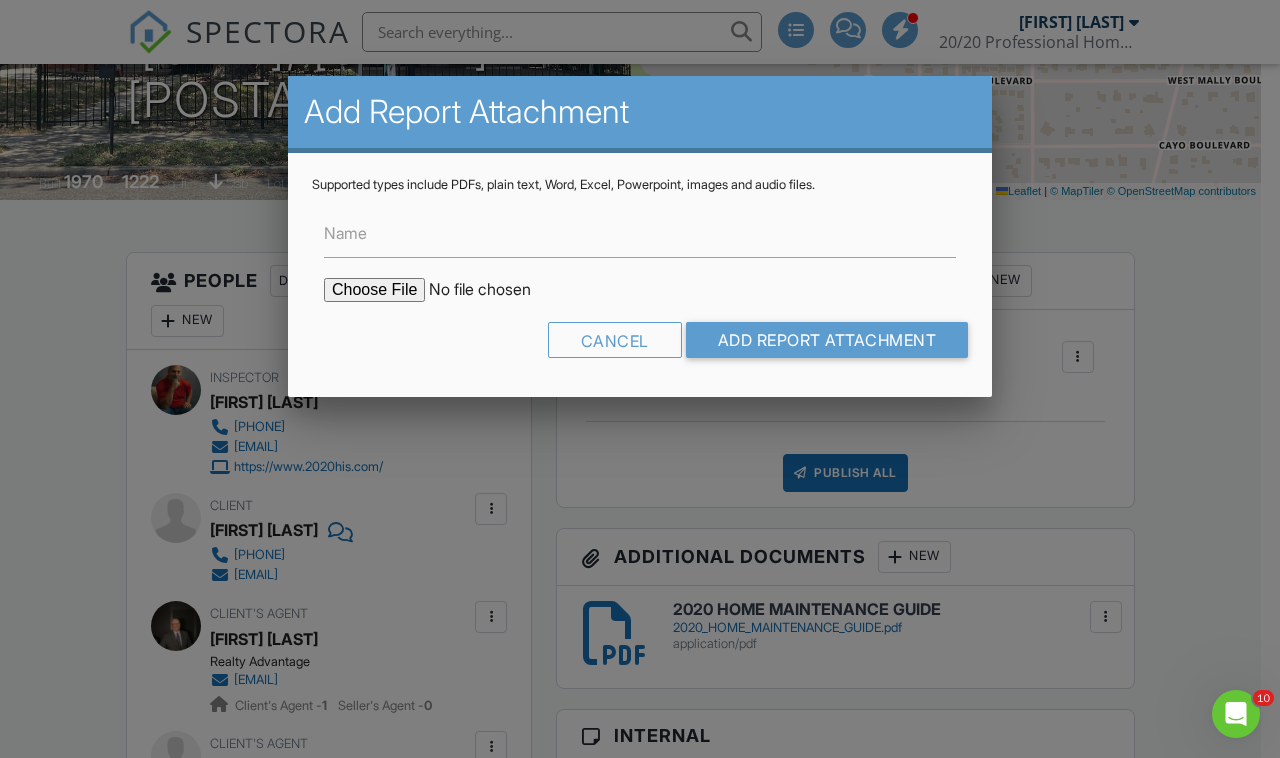 click at bounding box center [494, 290] 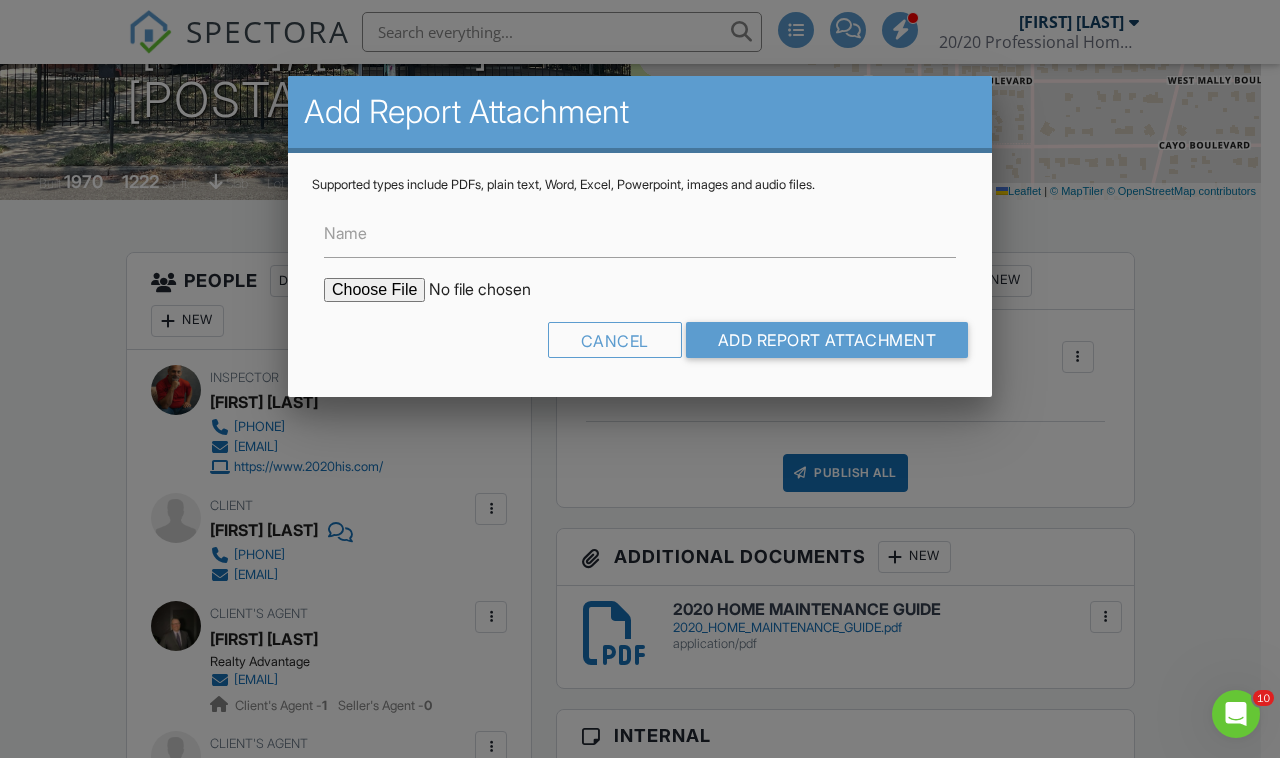 type on "C:\fakepath\[NUMBER] [STREET] FES.pdf" 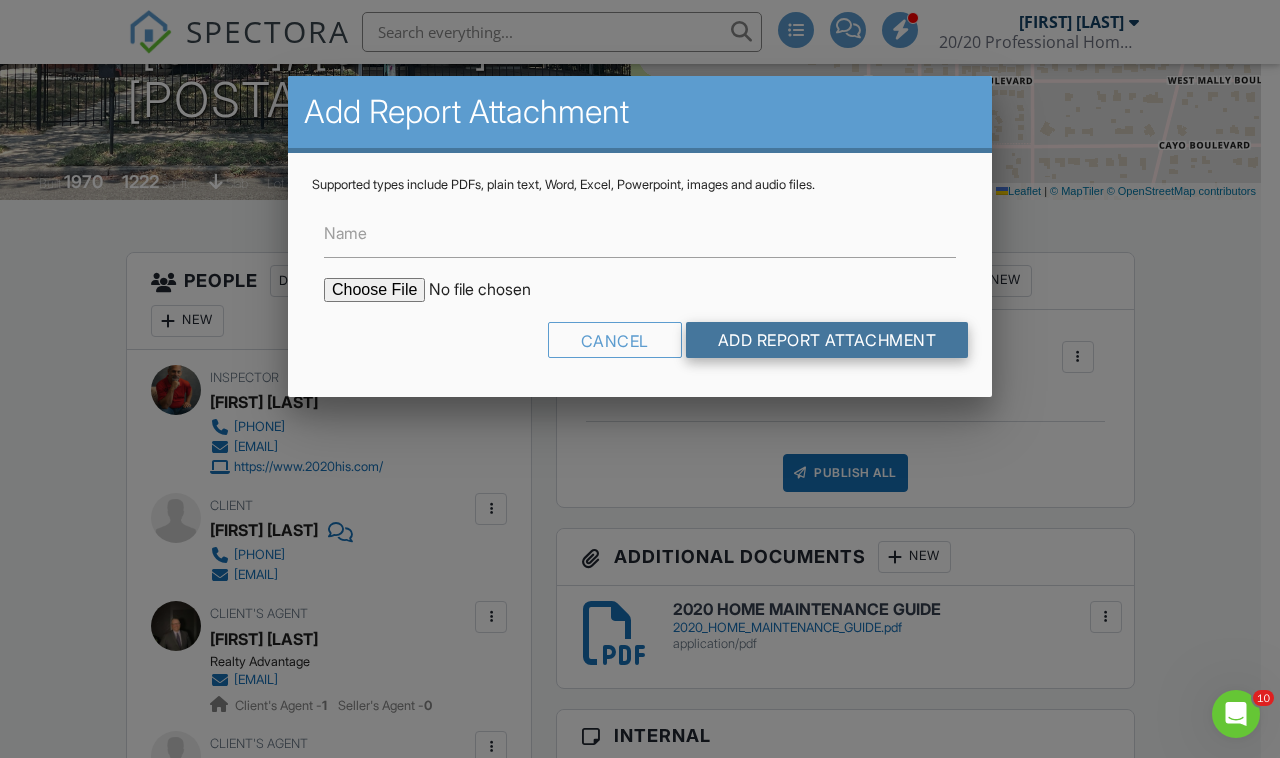 click on "Add Report Attachment" at bounding box center (827, 340) 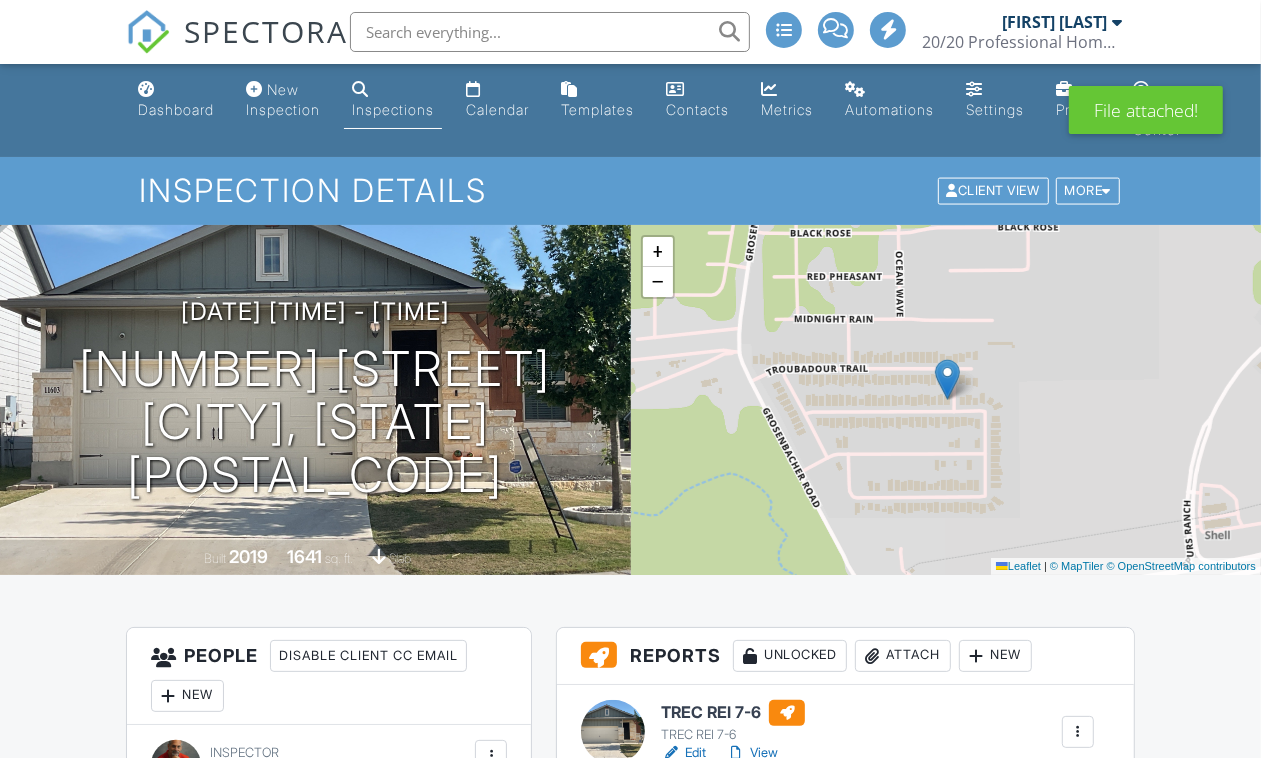 scroll, scrollTop: 0, scrollLeft: 0, axis: both 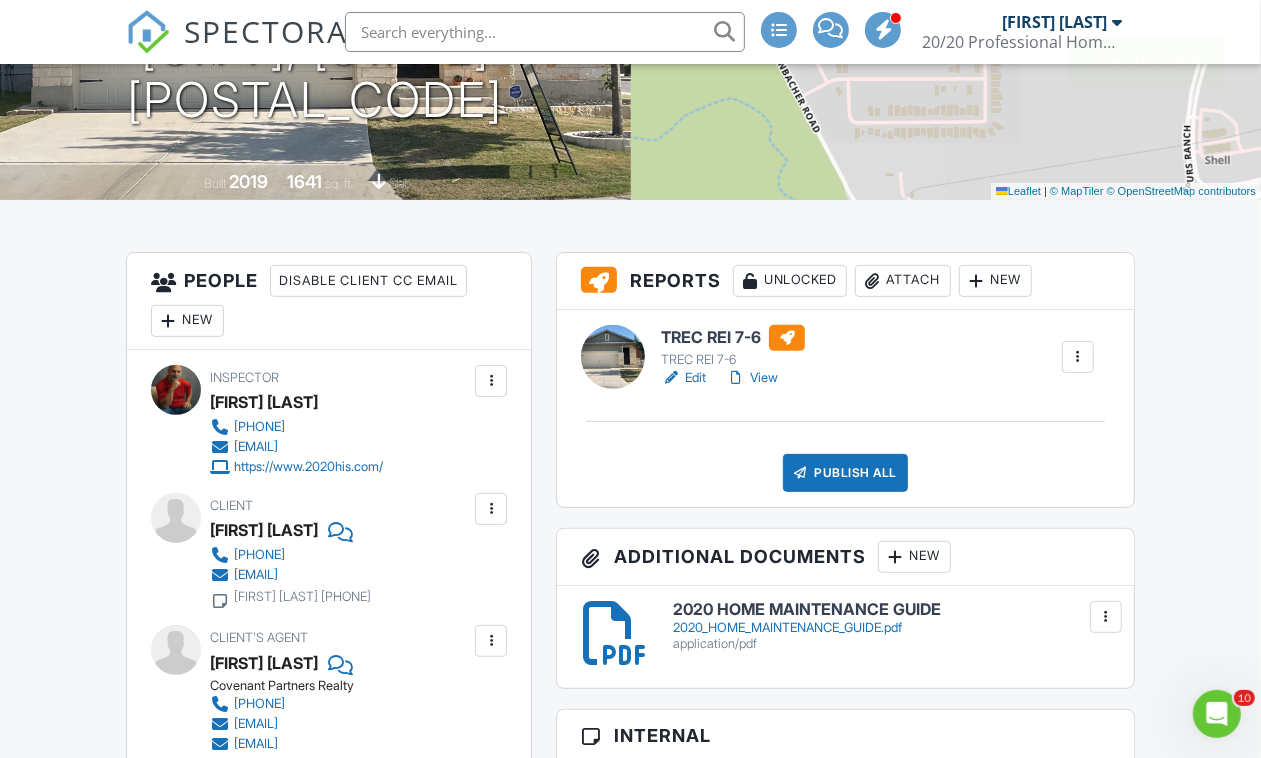 click on "Attach" at bounding box center [903, 281] 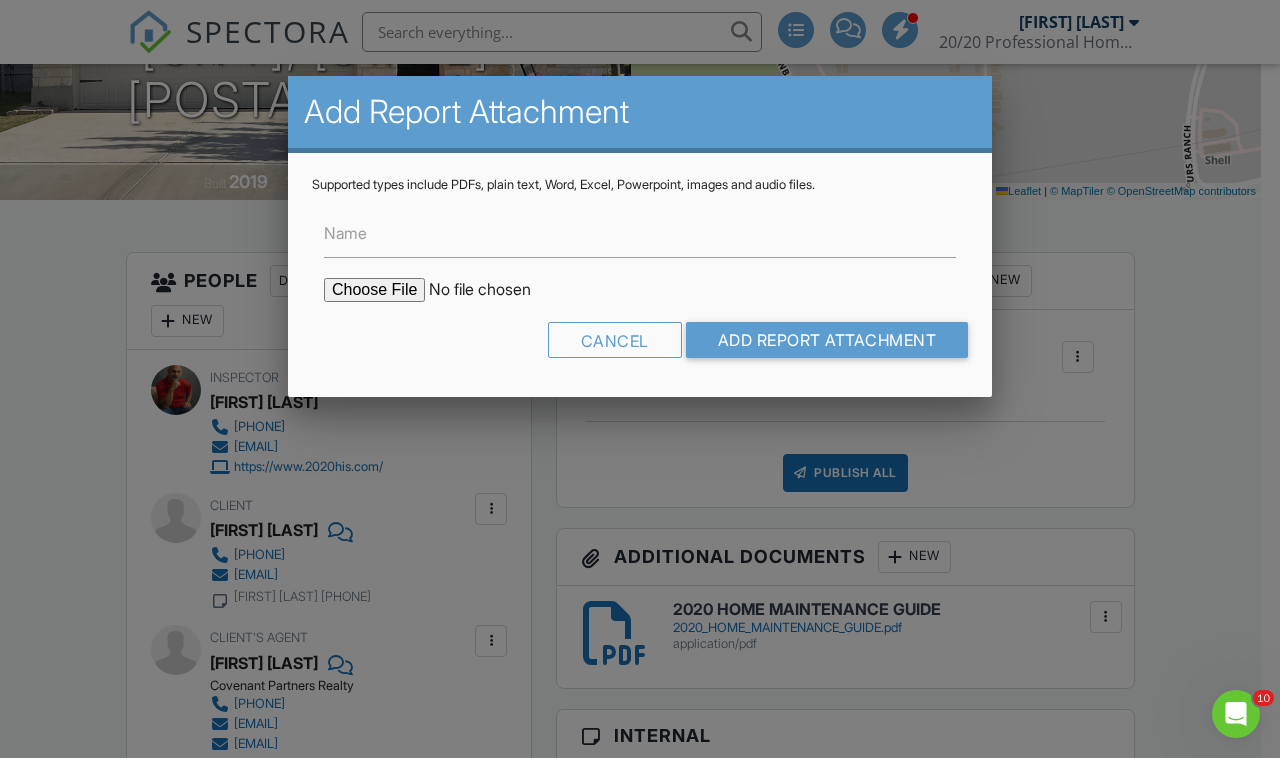 click at bounding box center [494, 290] 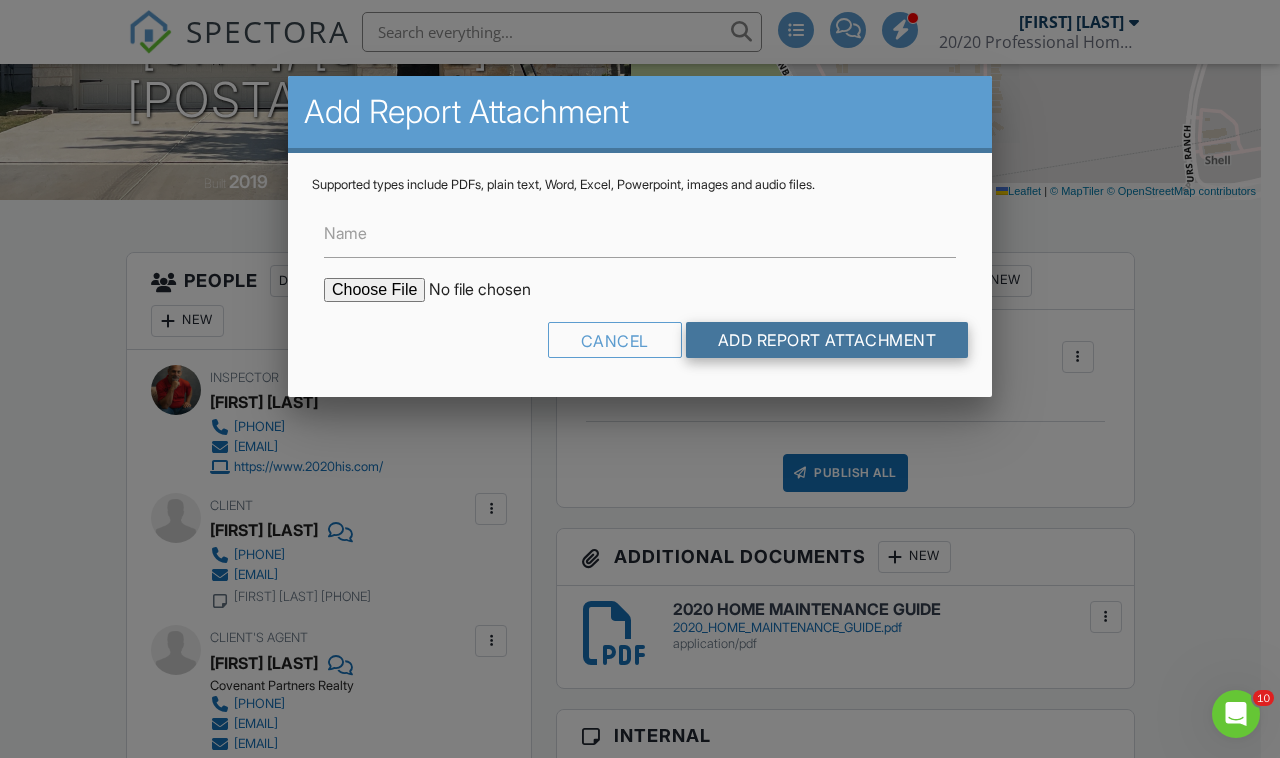 click on "Add Report Attachment" at bounding box center [827, 340] 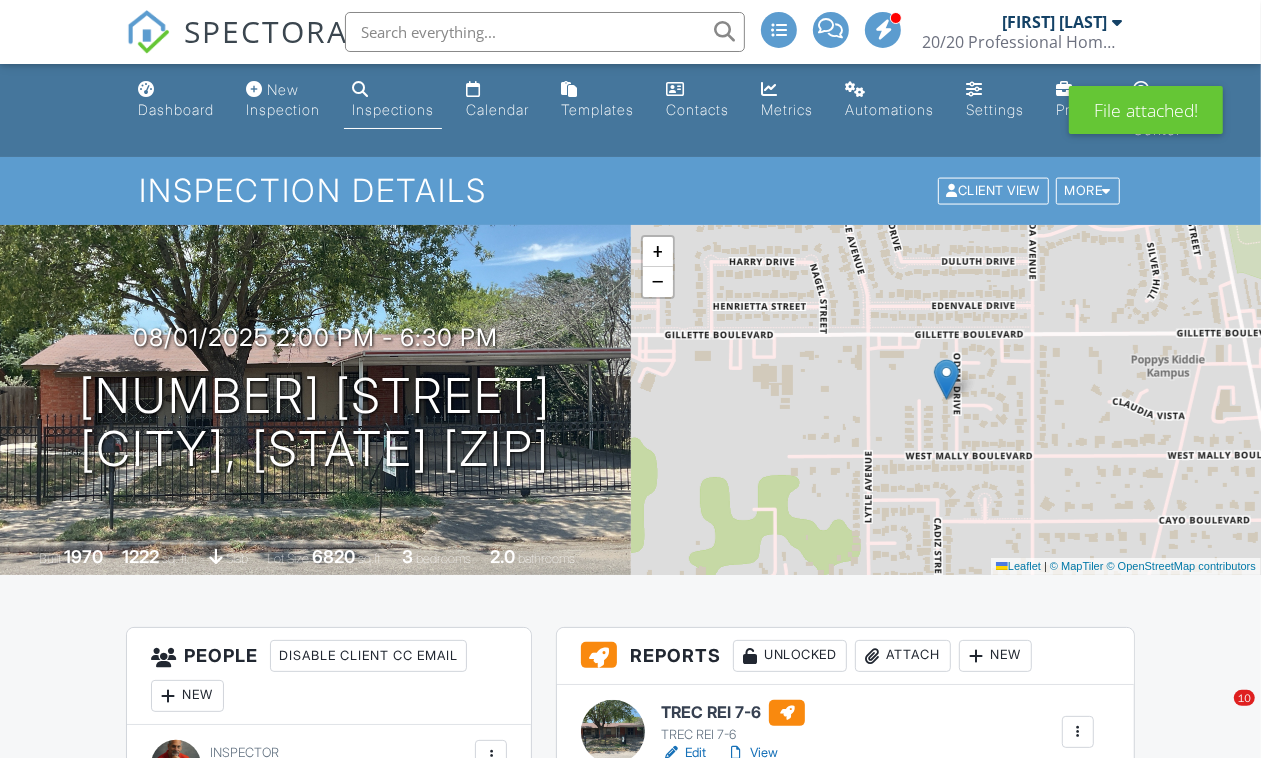 scroll, scrollTop: 0, scrollLeft: 0, axis: both 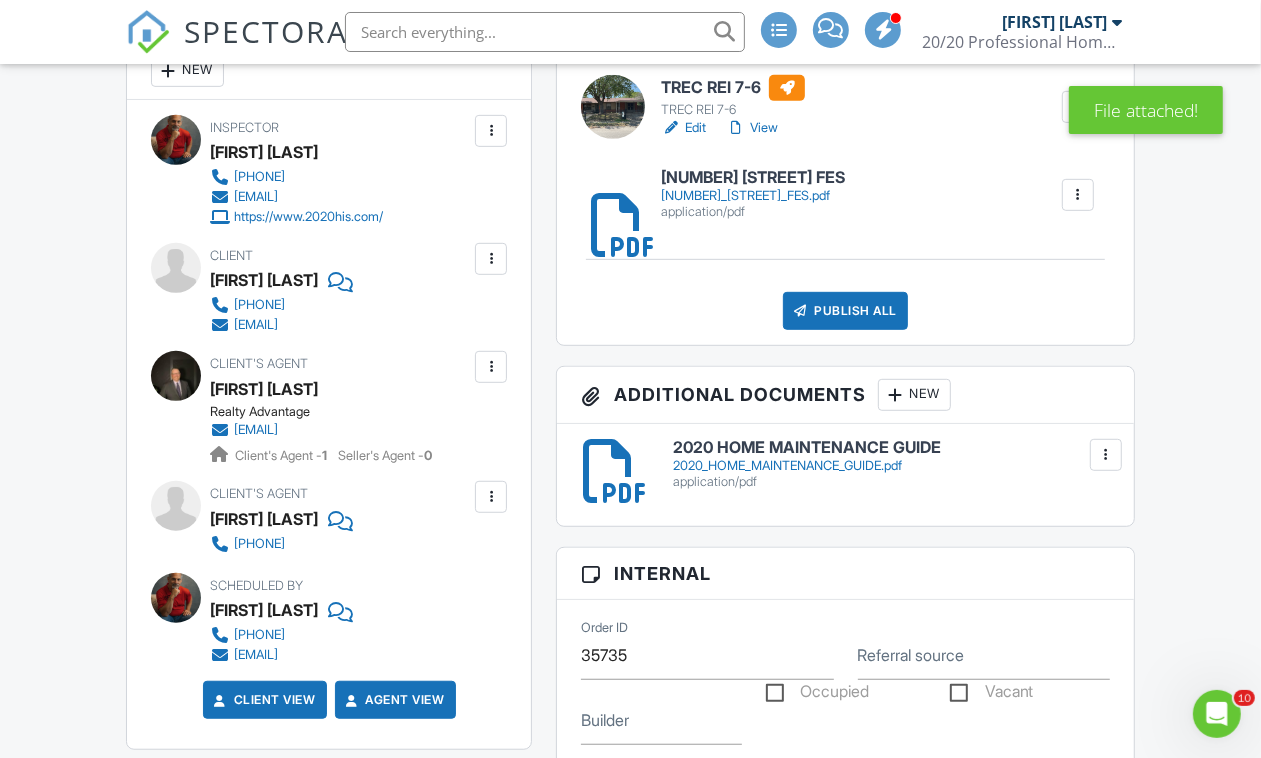 click at bounding box center [895, 395] 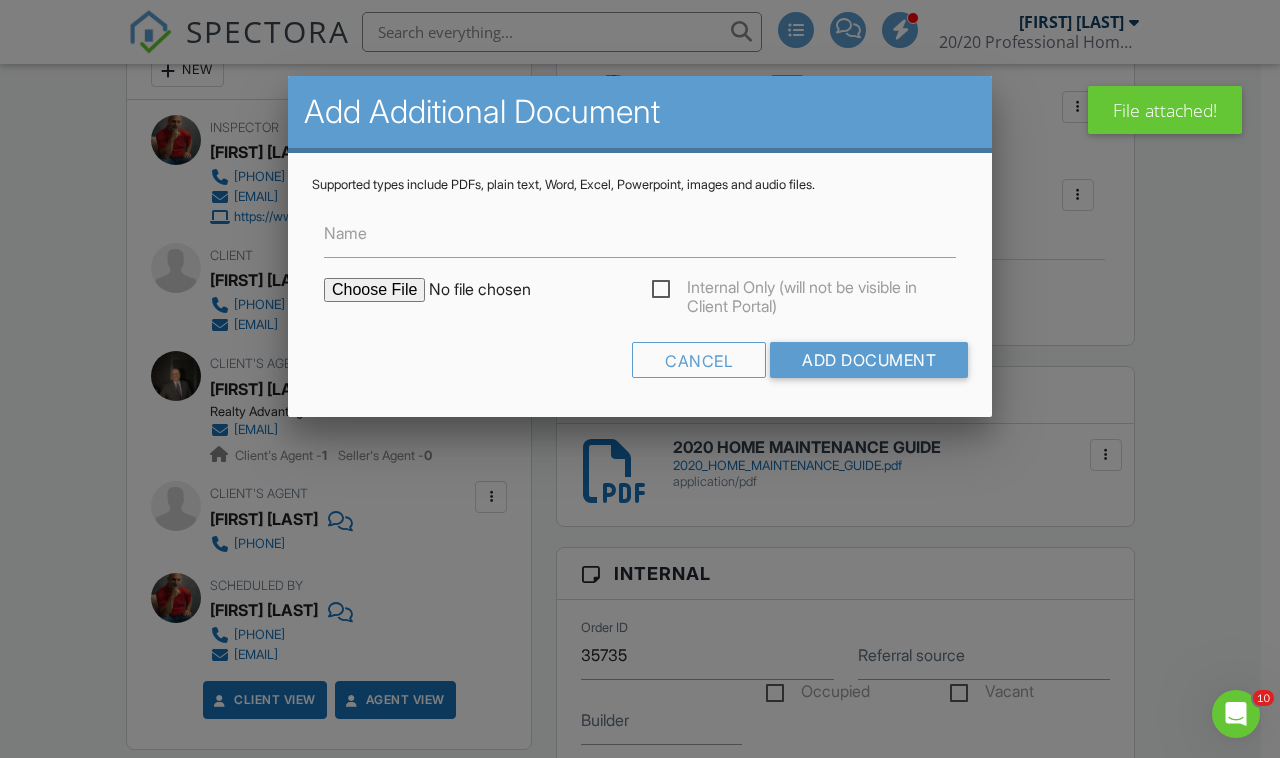 click at bounding box center (494, 290) 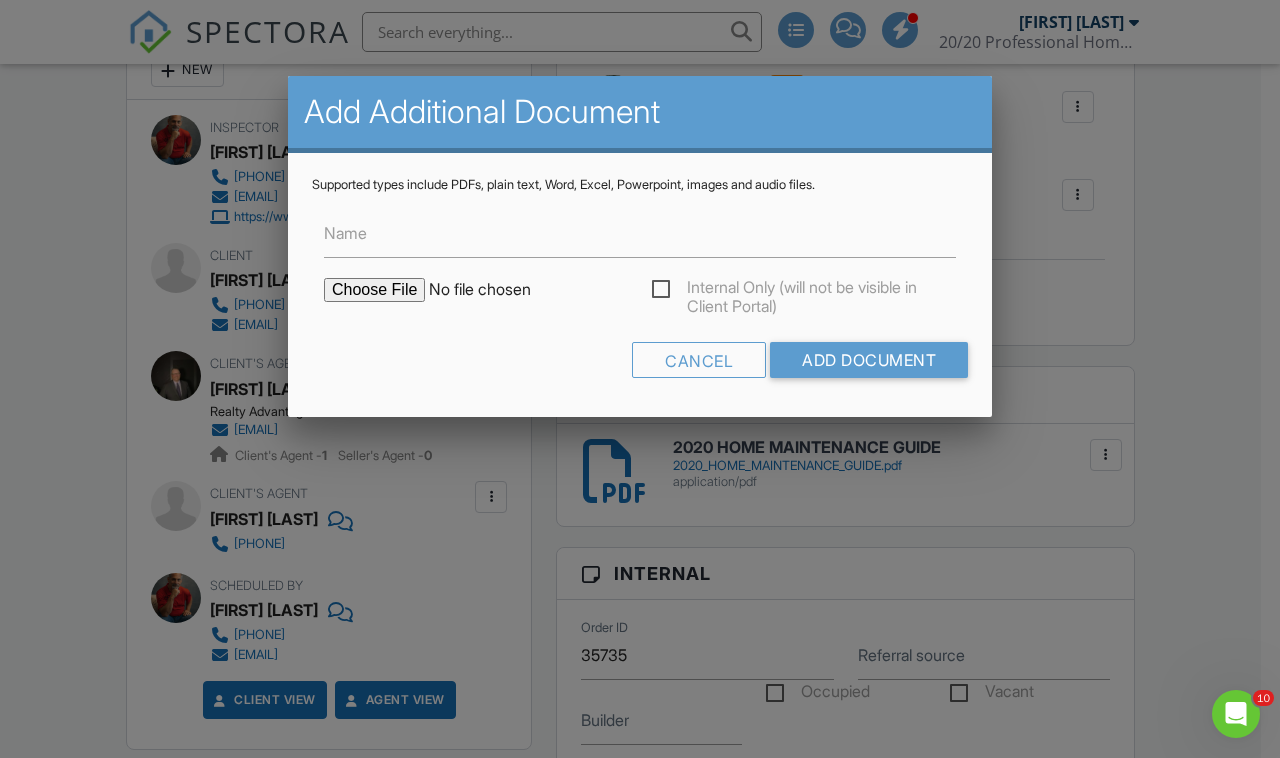type on "C:\fakepath\2020 Foundation Information Guide.pdf" 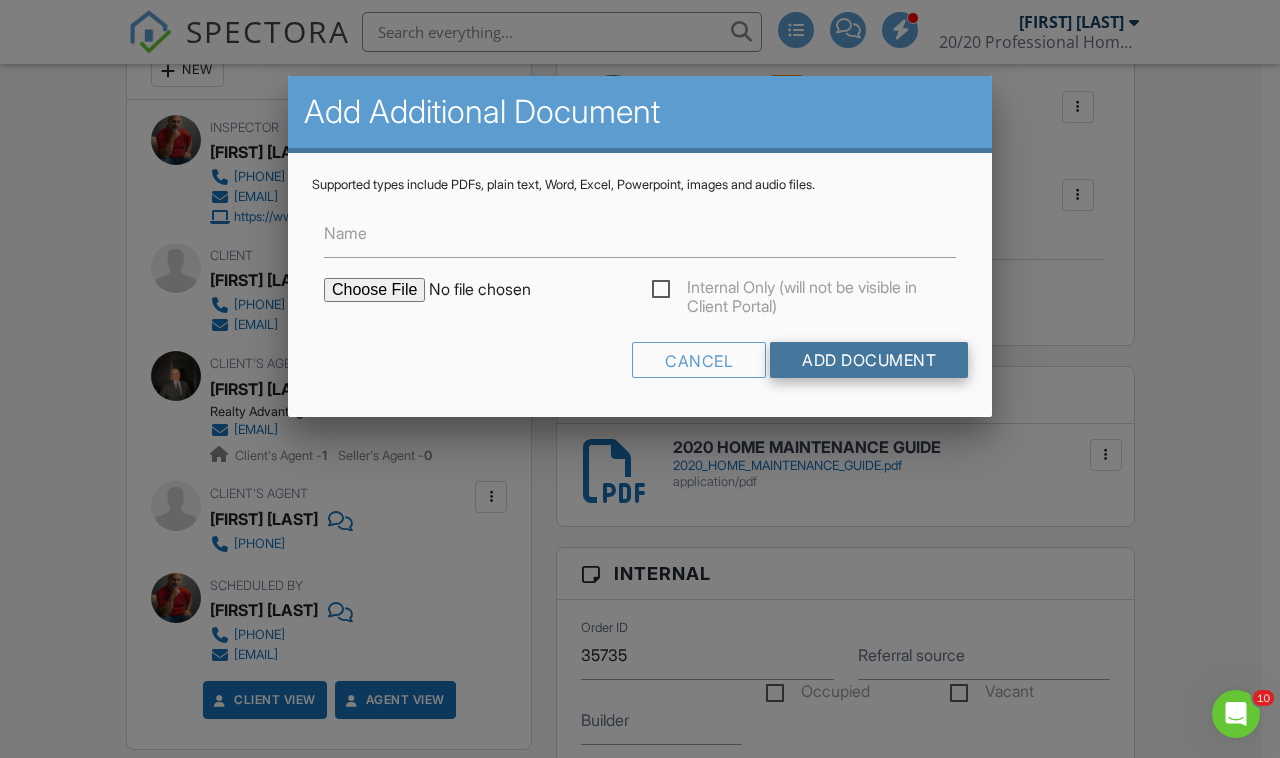 click on "Add Document" at bounding box center (869, 360) 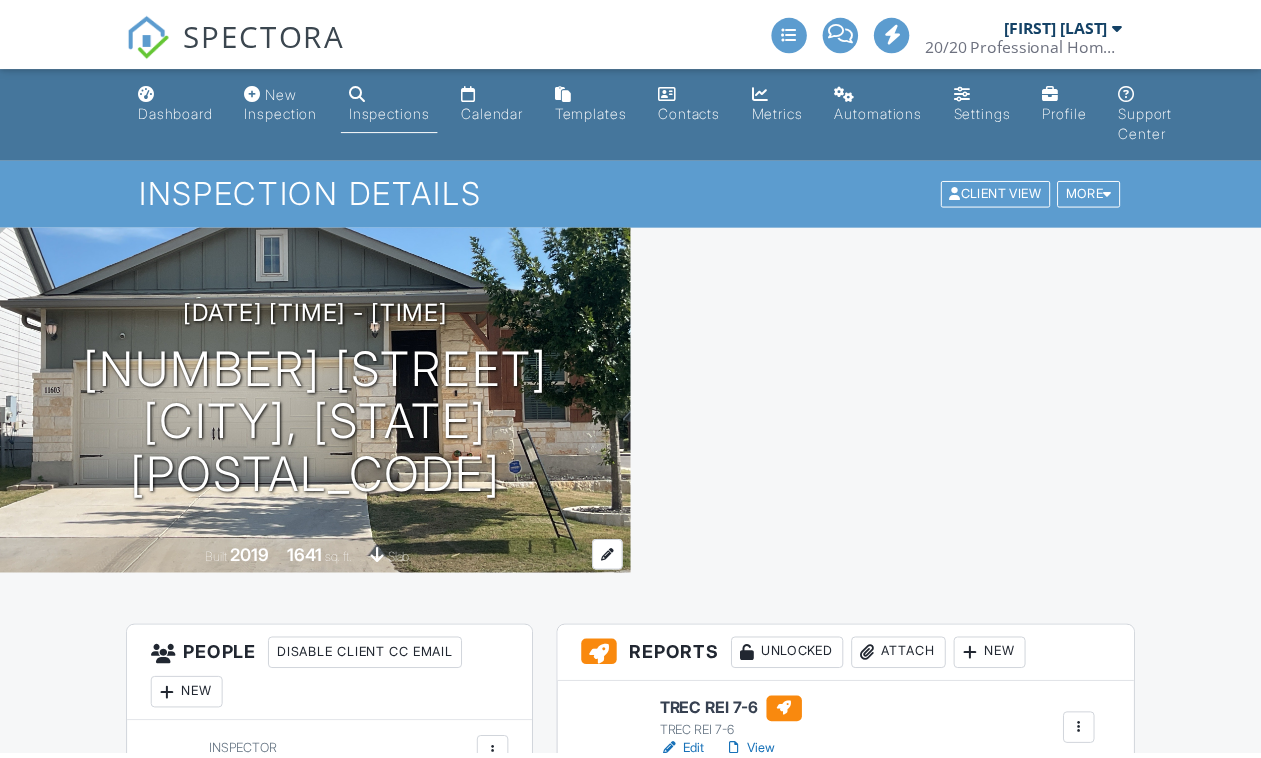 scroll, scrollTop: 0, scrollLeft: 0, axis: both 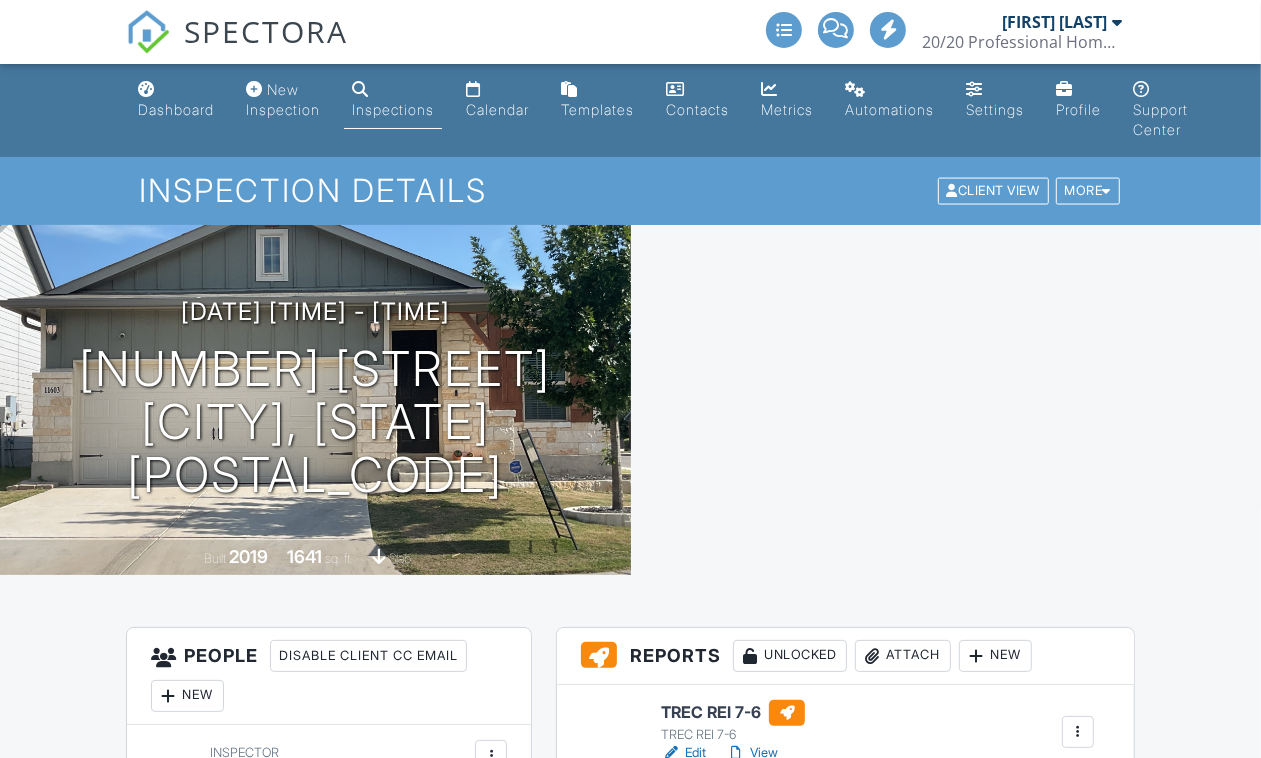 click at bounding box center (946, 400) 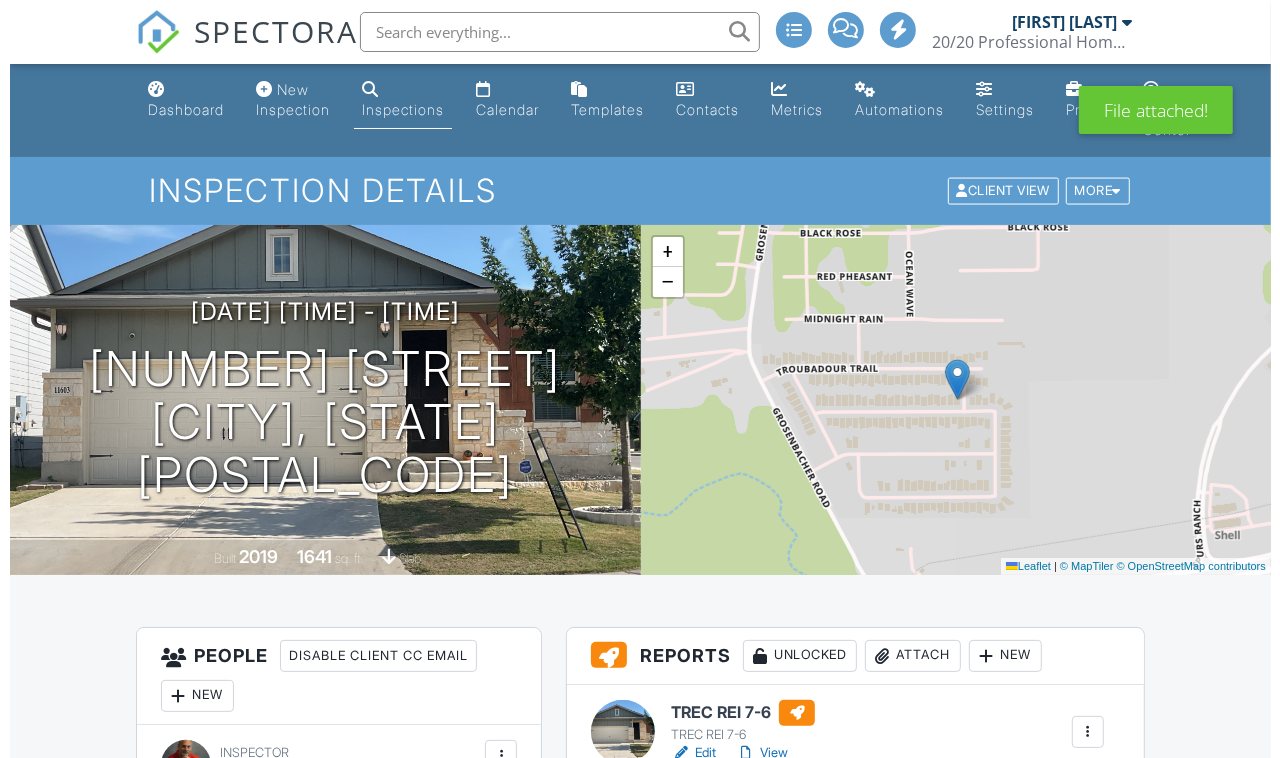 scroll, scrollTop: 625, scrollLeft: 0, axis: vertical 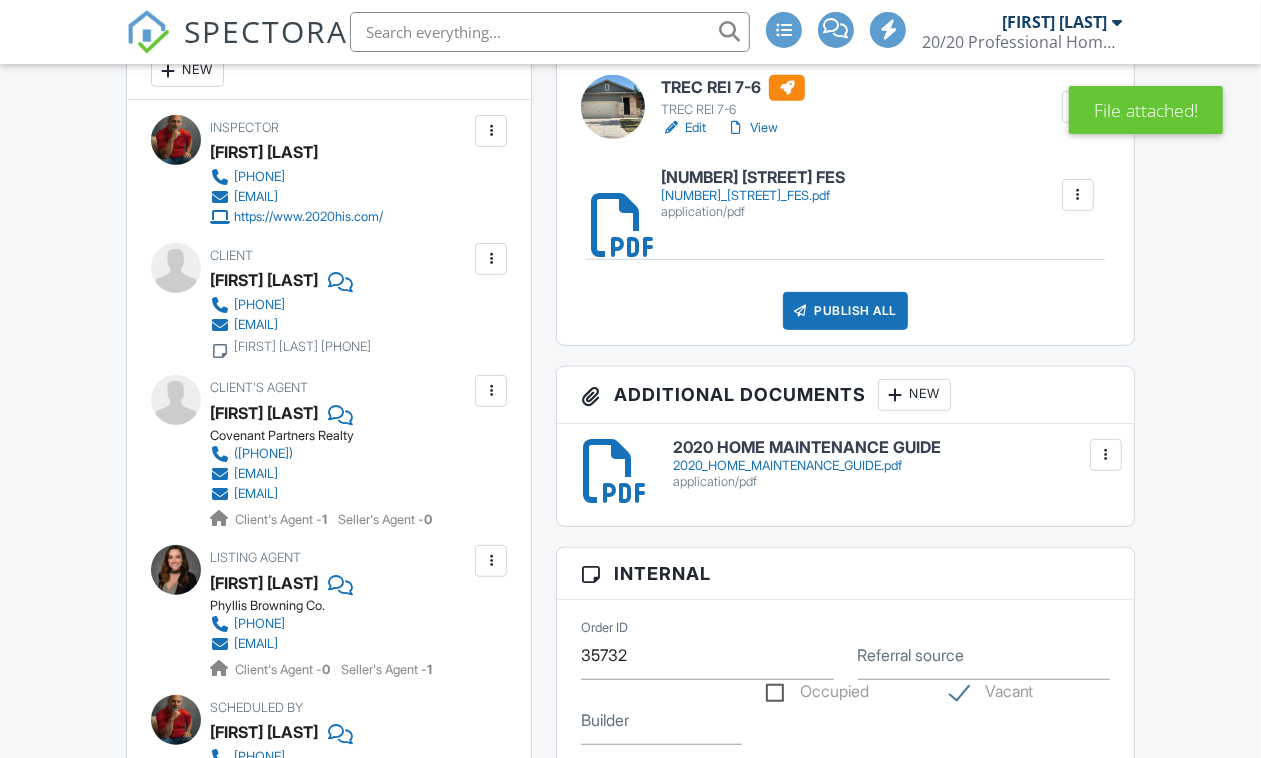 click on "New" at bounding box center (914, 395) 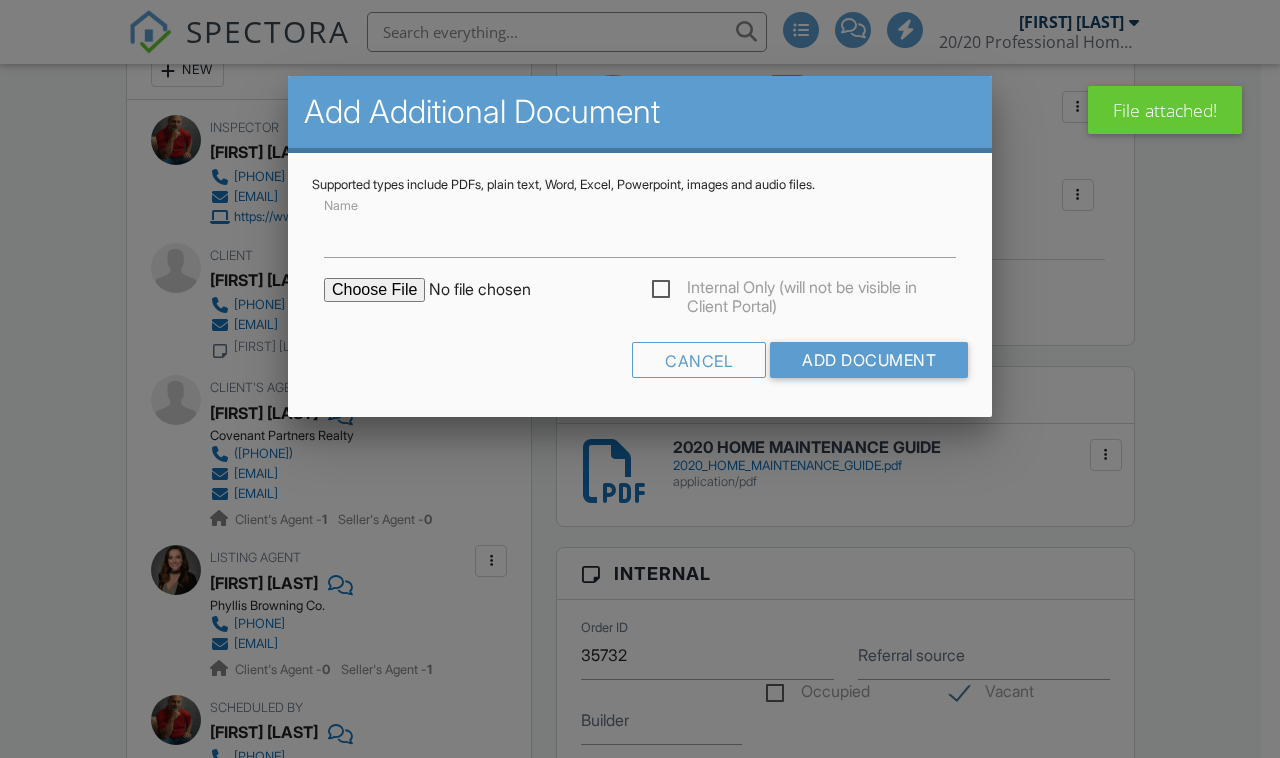 click at bounding box center (494, 290) 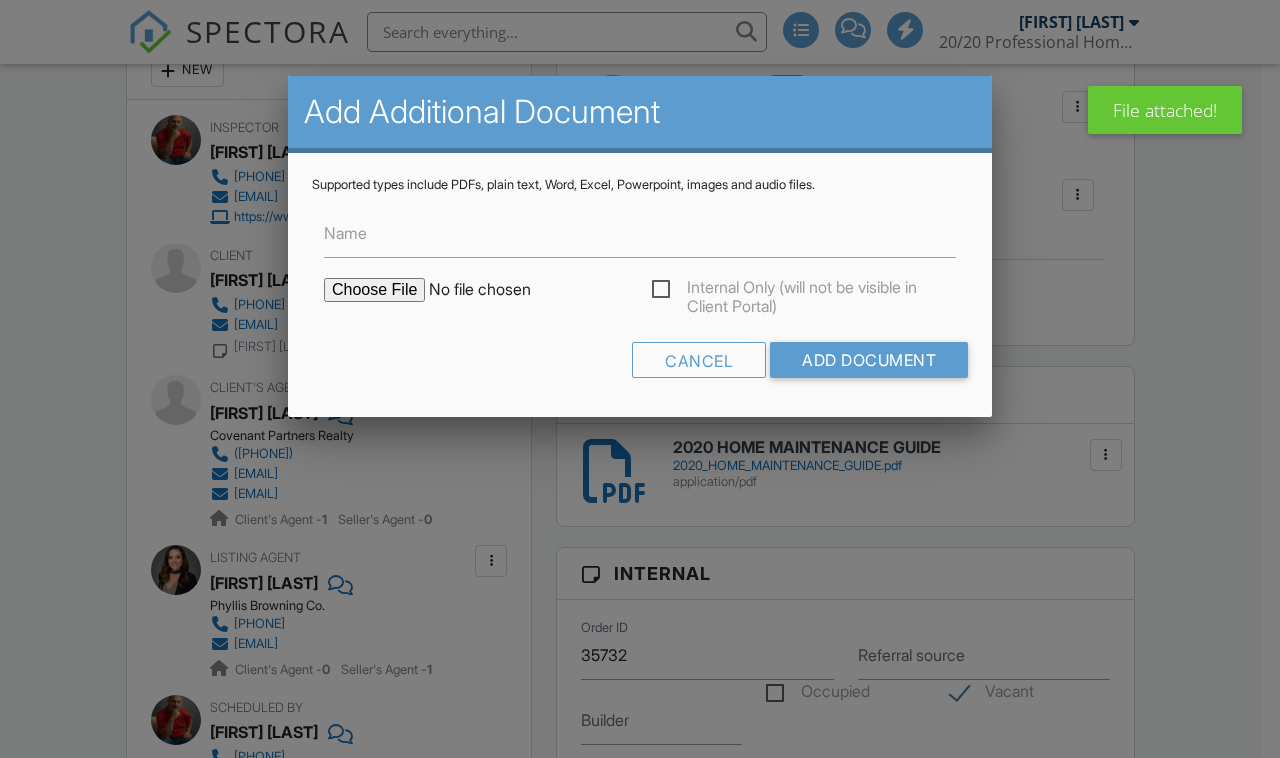 scroll, scrollTop: 0, scrollLeft: 0, axis: both 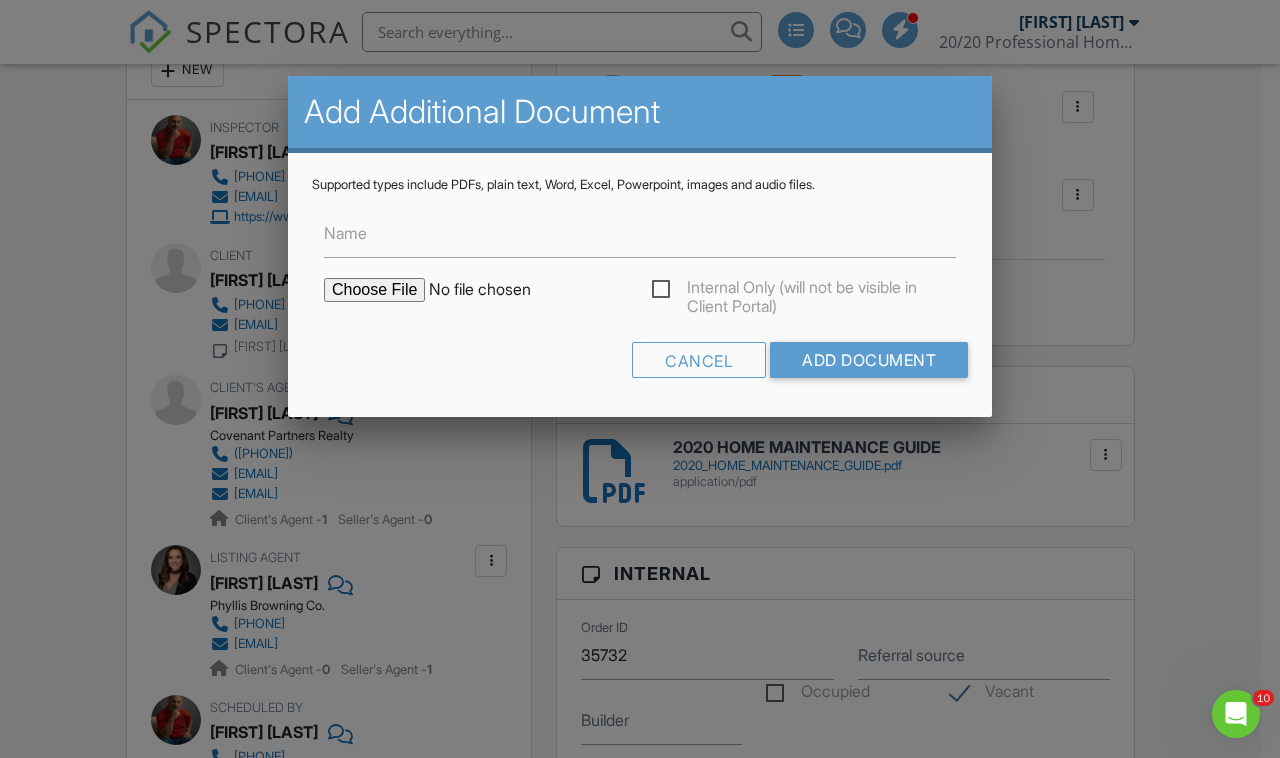 type on "C:\fakepath\Foundation Information Guide.pdf" 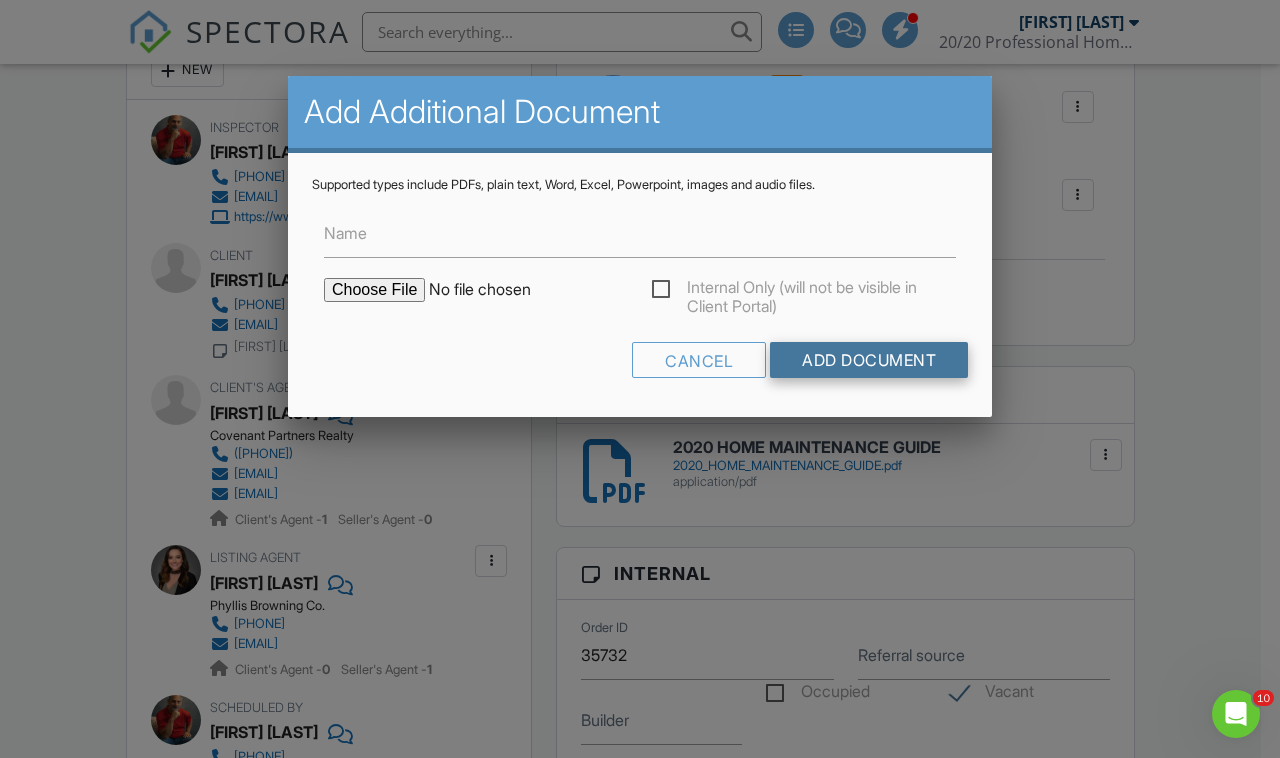 click on "Add Document" at bounding box center (869, 360) 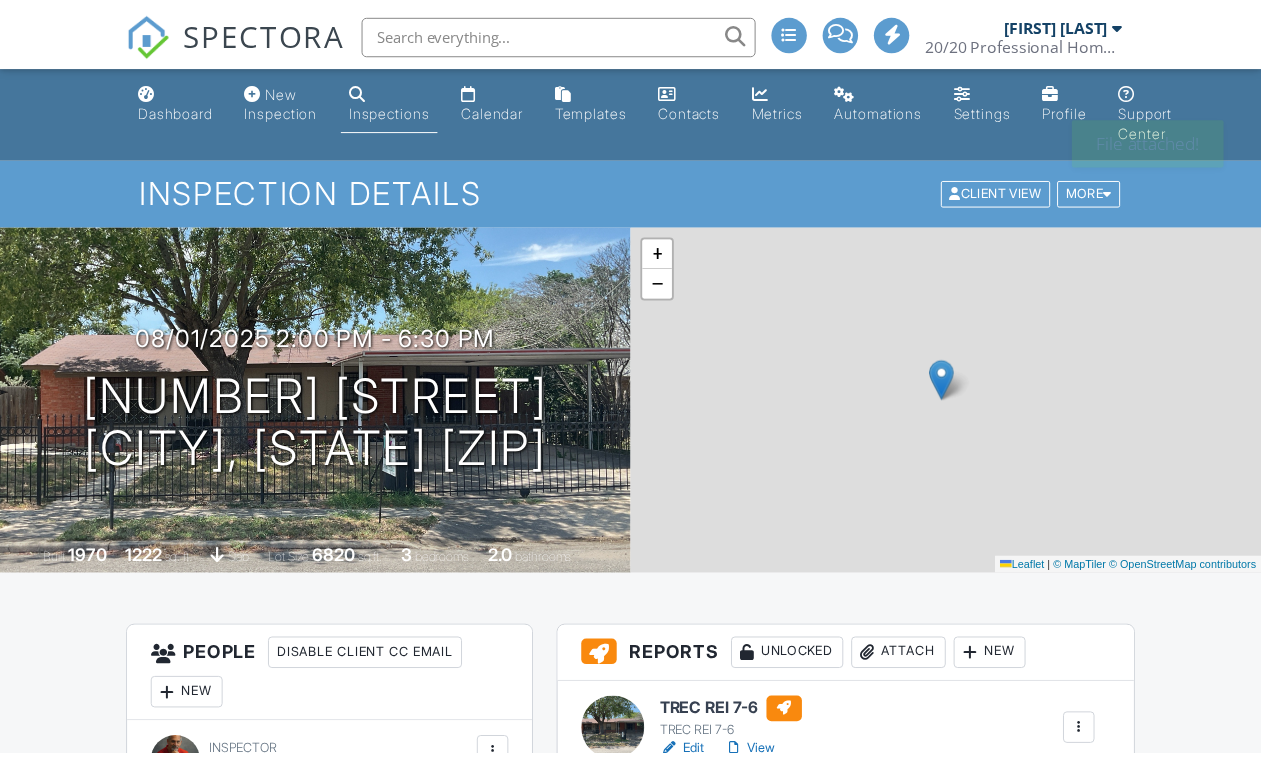 scroll, scrollTop: 625, scrollLeft: 0, axis: vertical 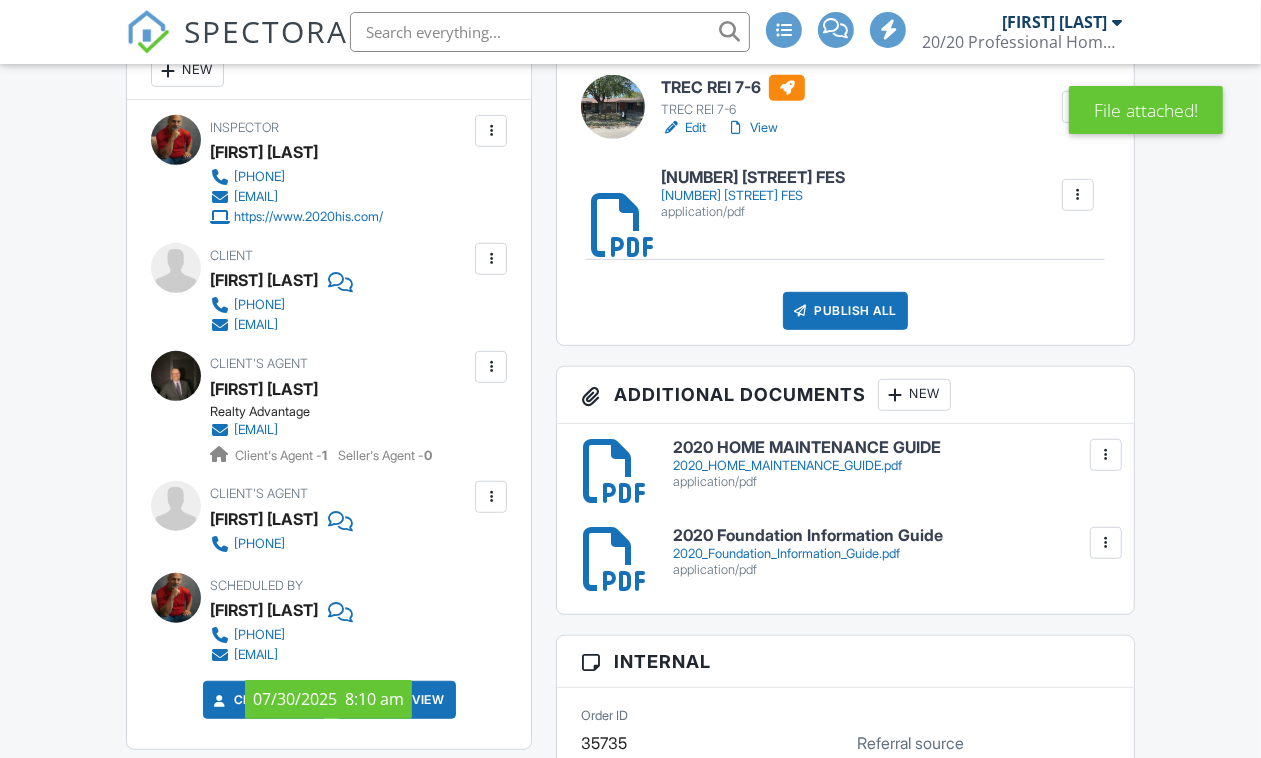 click at bounding box center (491, 497) 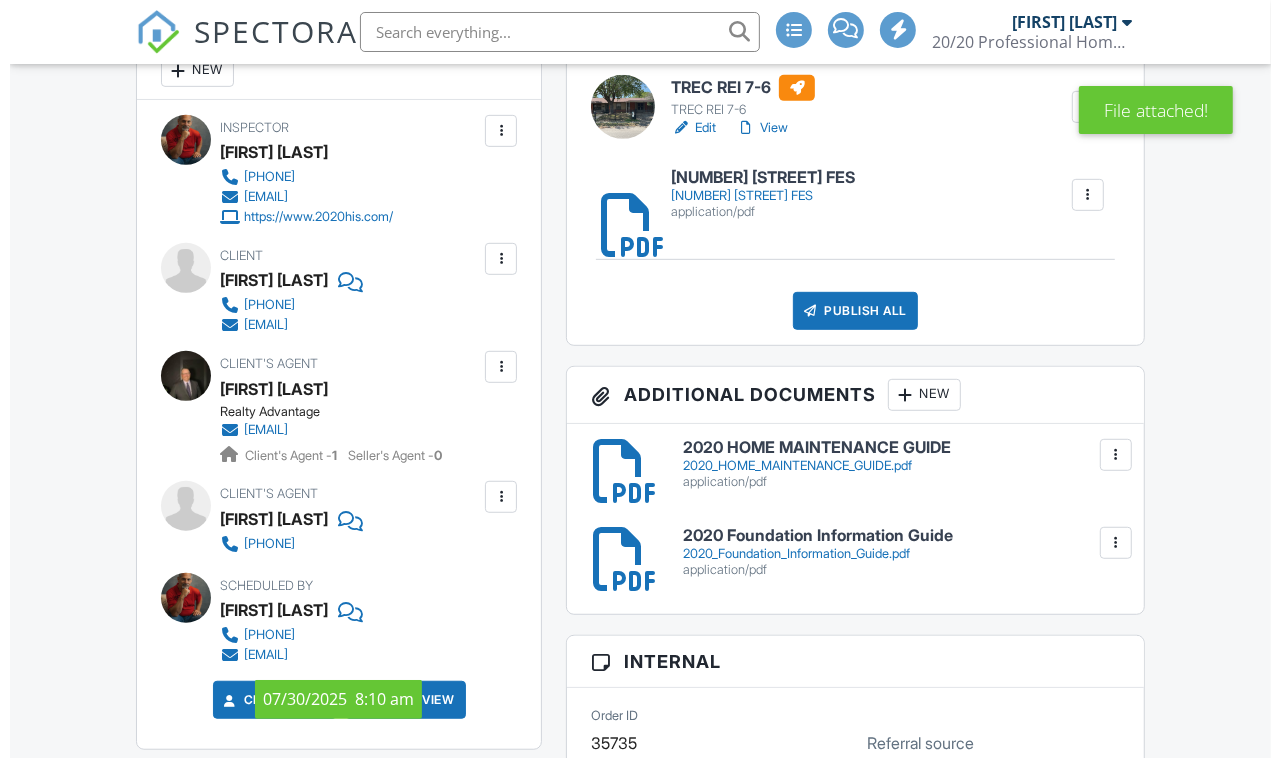 scroll, scrollTop: 0, scrollLeft: 0, axis: both 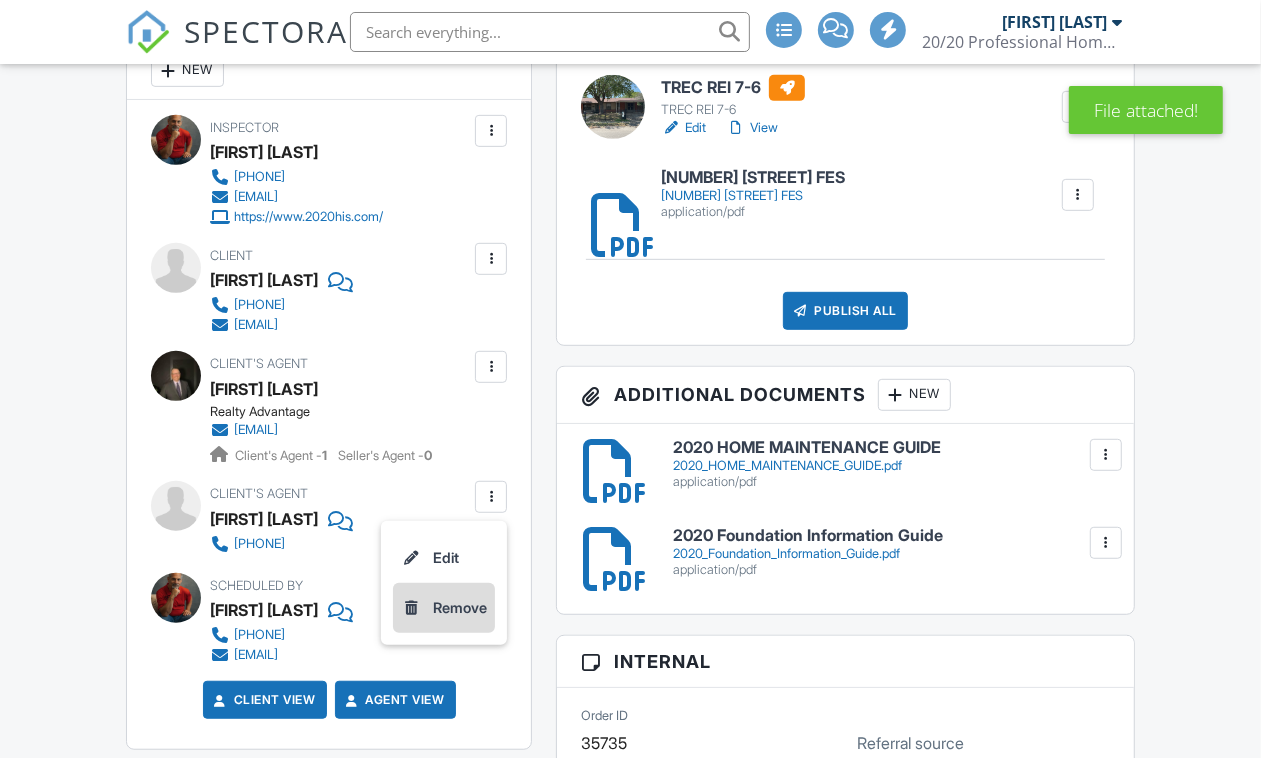click on "Remove" at bounding box center (444, 608) 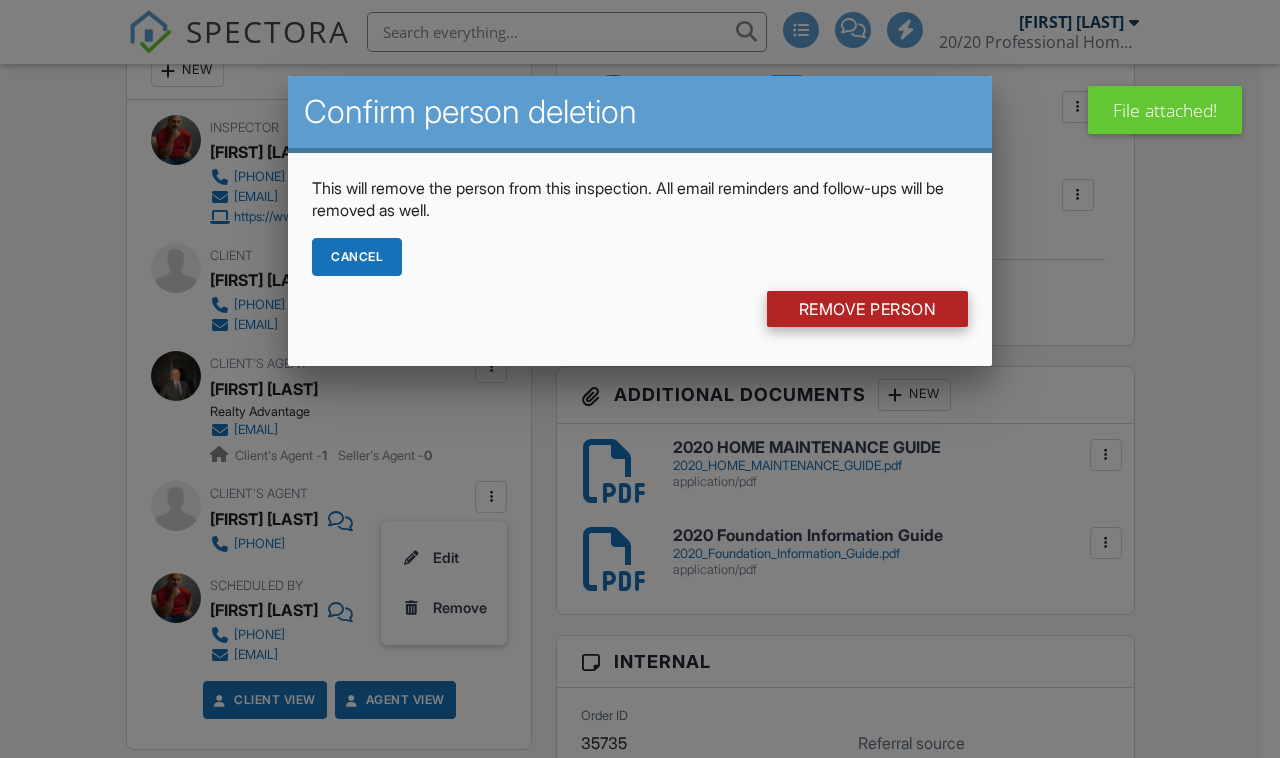 click on "Remove Person" at bounding box center [868, 309] 